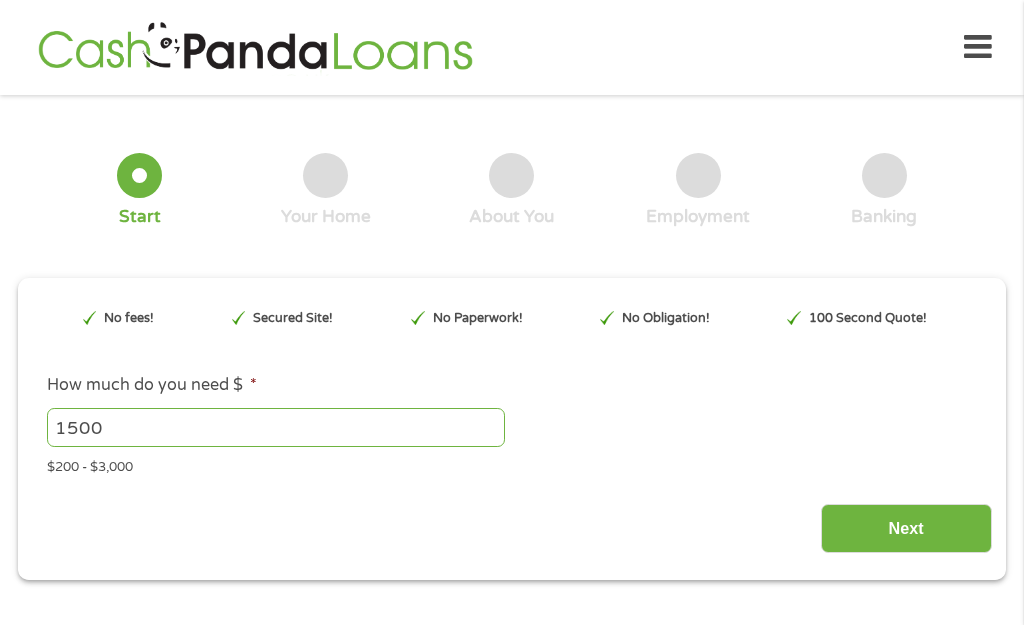 type on "[GCLID]" 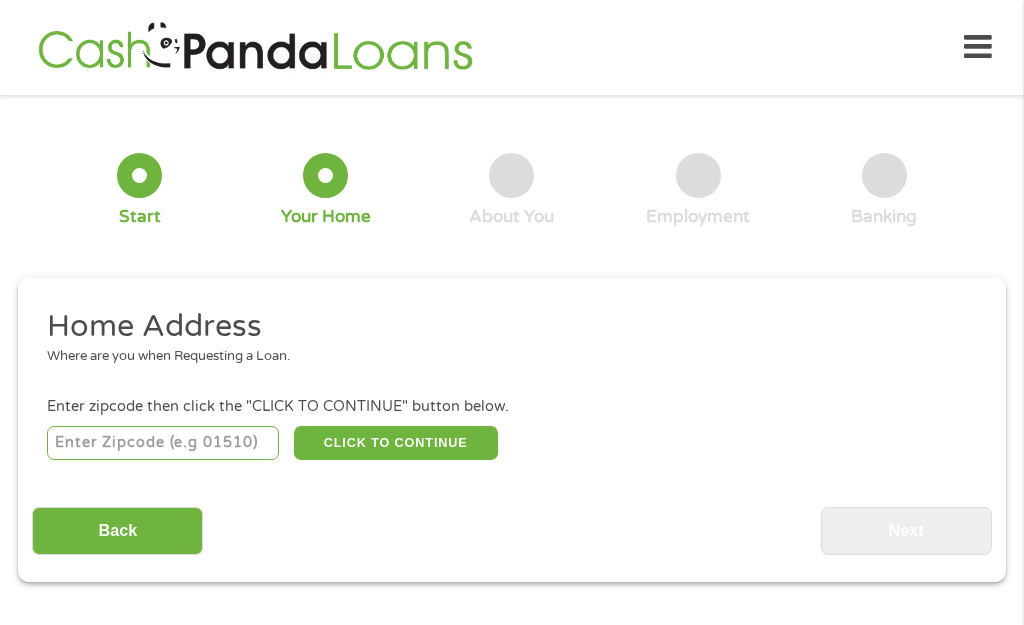 scroll, scrollTop: 8, scrollLeft: 8, axis: both 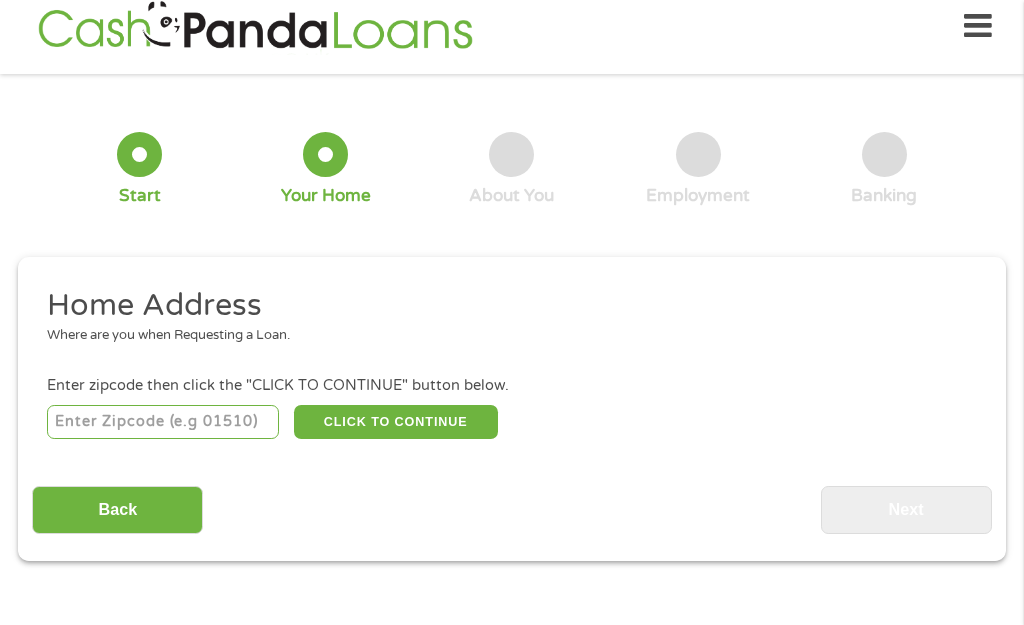 click at bounding box center [163, 422] 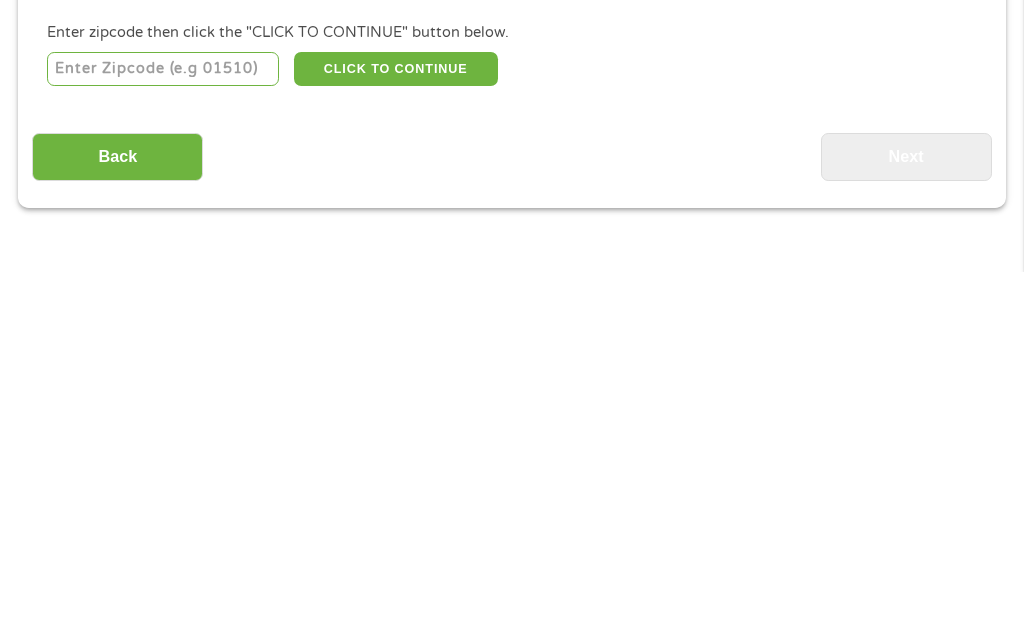 type on "[POSTAL_CODE]" 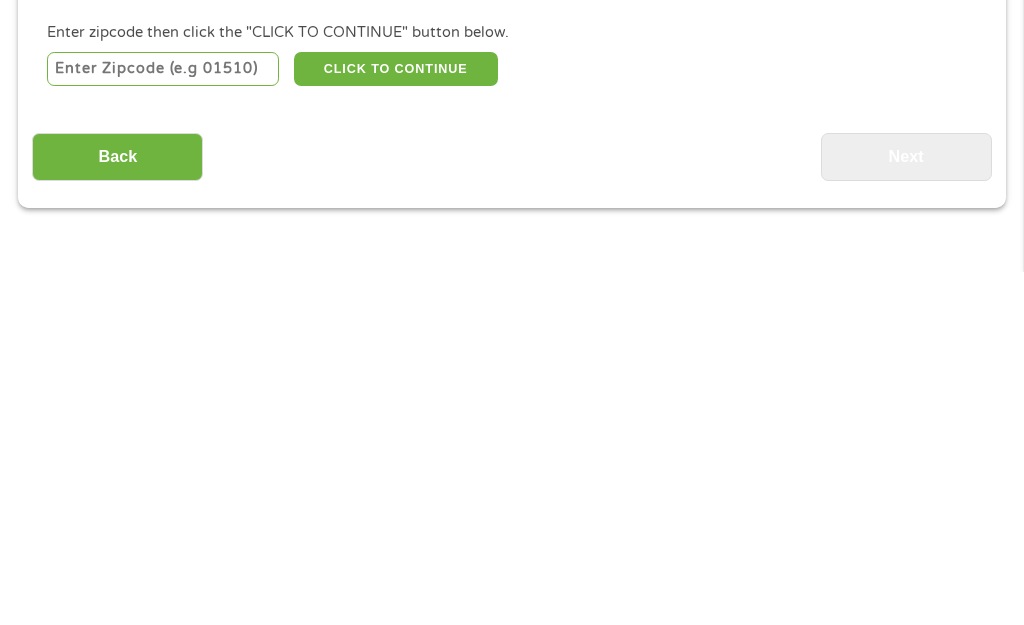 scroll, scrollTop: 374, scrollLeft: 0, axis: vertical 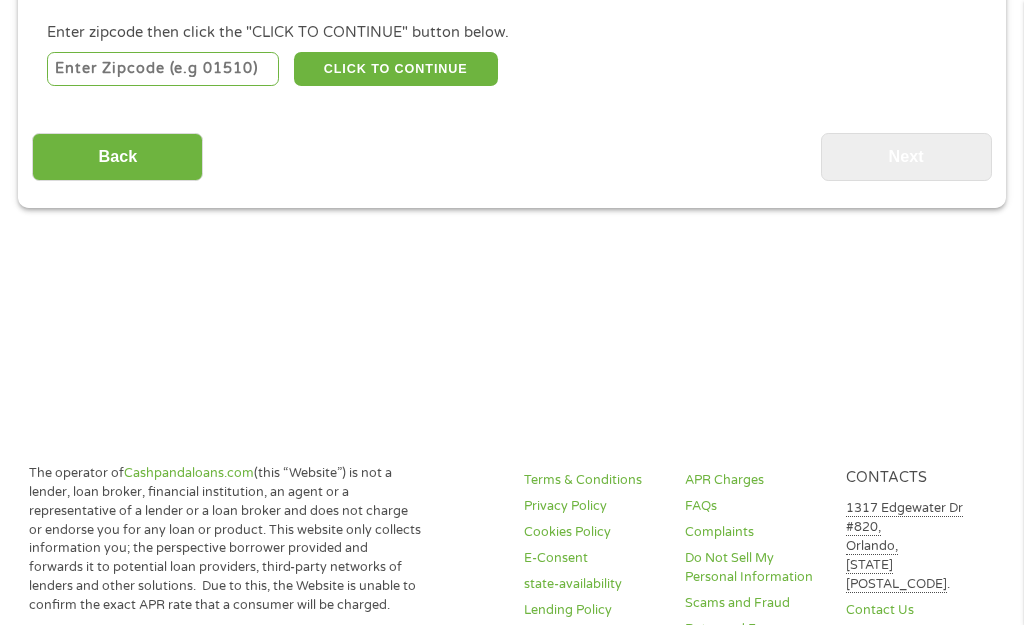 click on "CLICK TO CONTINUE" at bounding box center [396, 69] 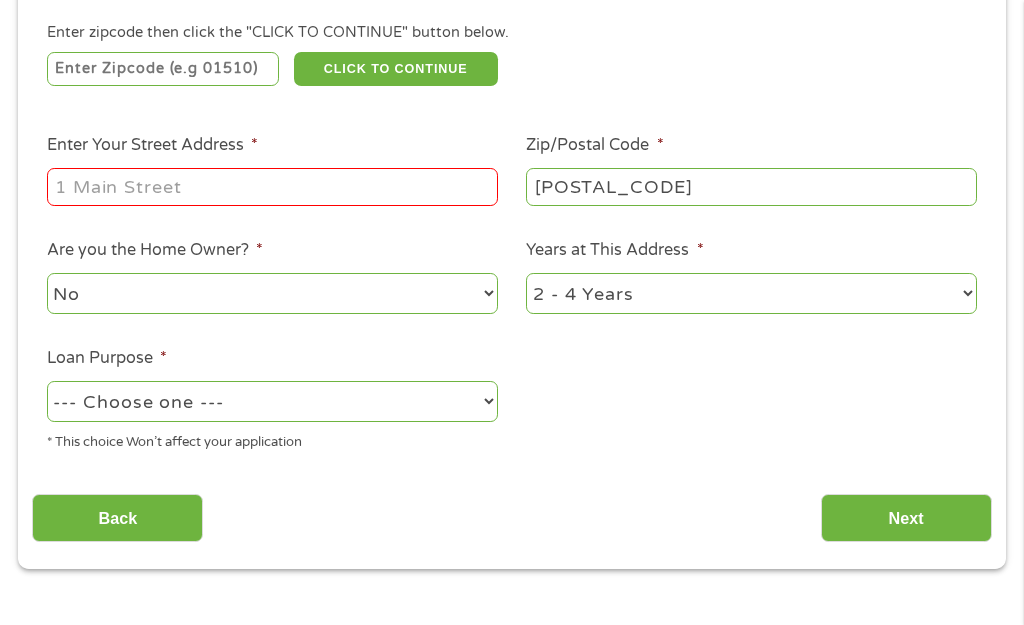 click on "Enter Your Street Address *" at bounding box center (272, 187) 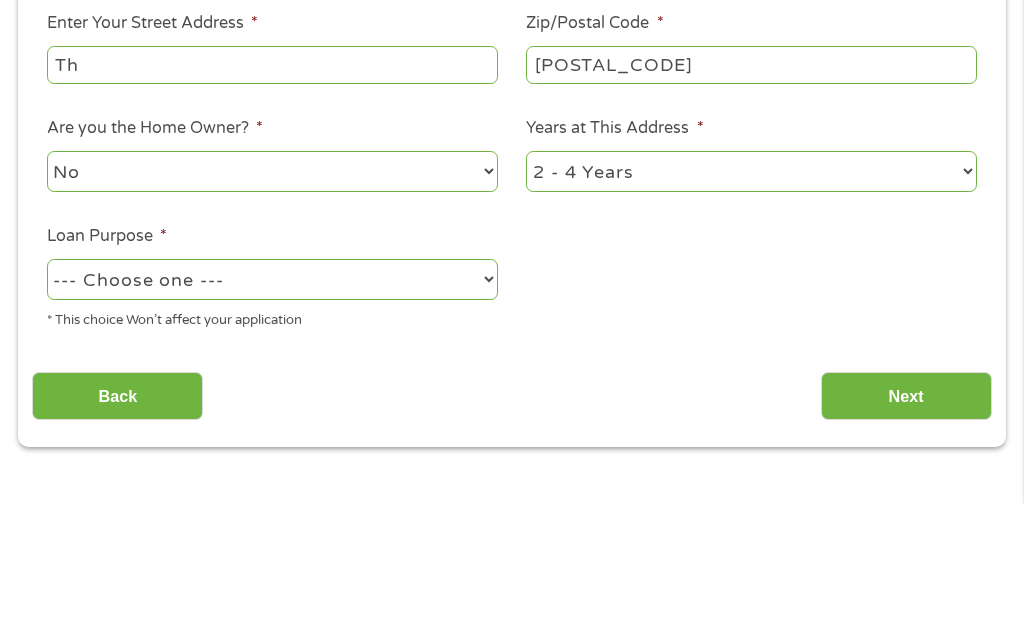 type on "T" 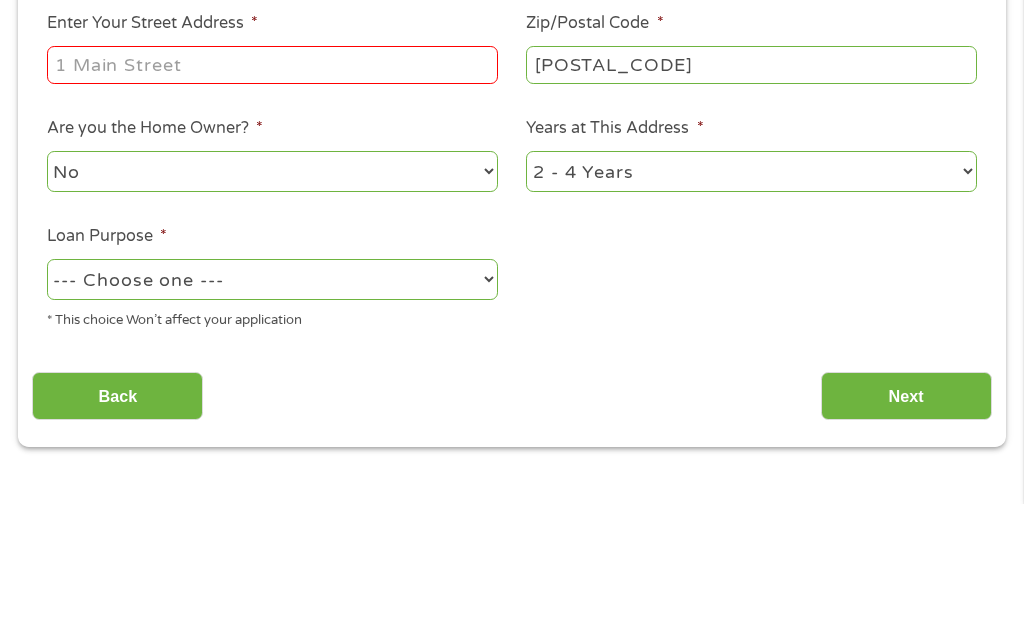 type on "[NUMBER] [STREET] NE Rm [NUMBER][LETTER]" 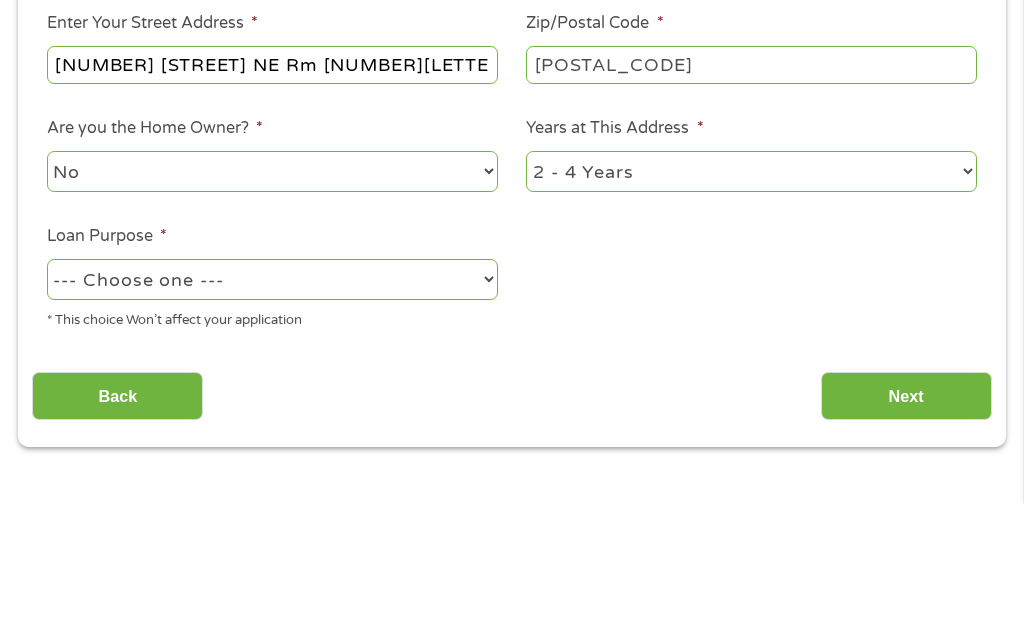 scroll, scrollTop: 496, scrollLeft: 0, axis: vertical 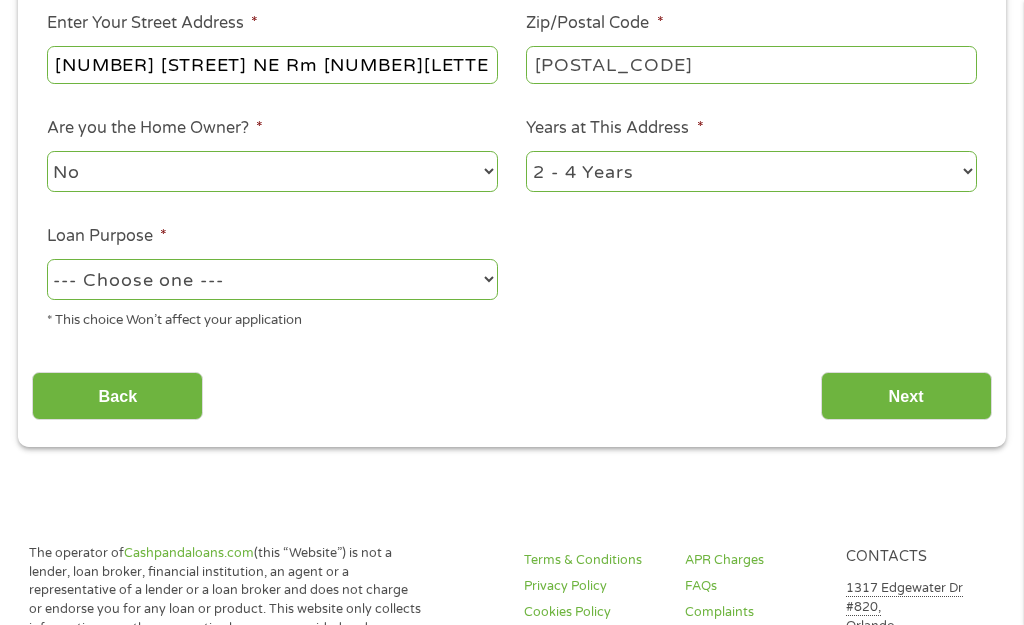 click on "1 Year or less 1 - 2 Years 2 - 4 Years Over 4 Years" at bounding box center [751, 171] 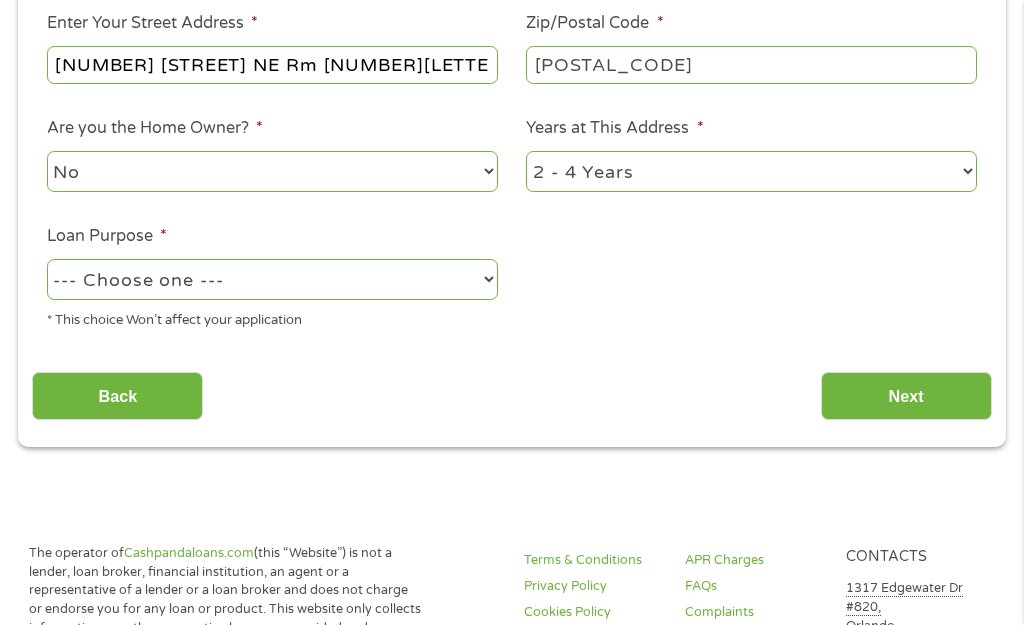 select on "24months" 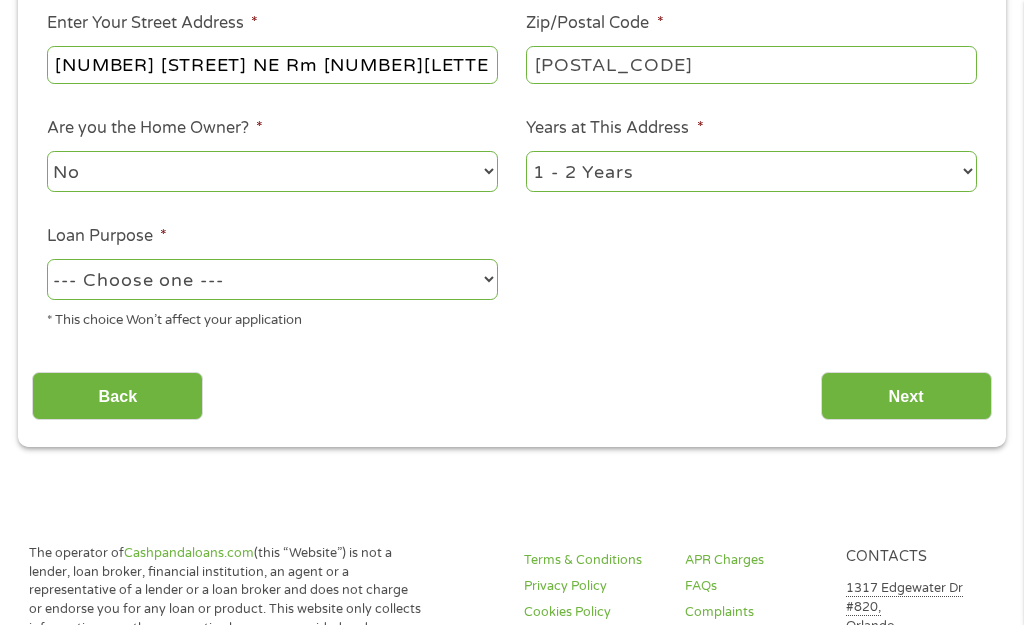 click on "--- Choose one --- Pay Bills Debt Consolidation Home Improvement Major Purchase Car Loan Short Term Cash Medical Expenses Other" at bounding box center [272, 279] 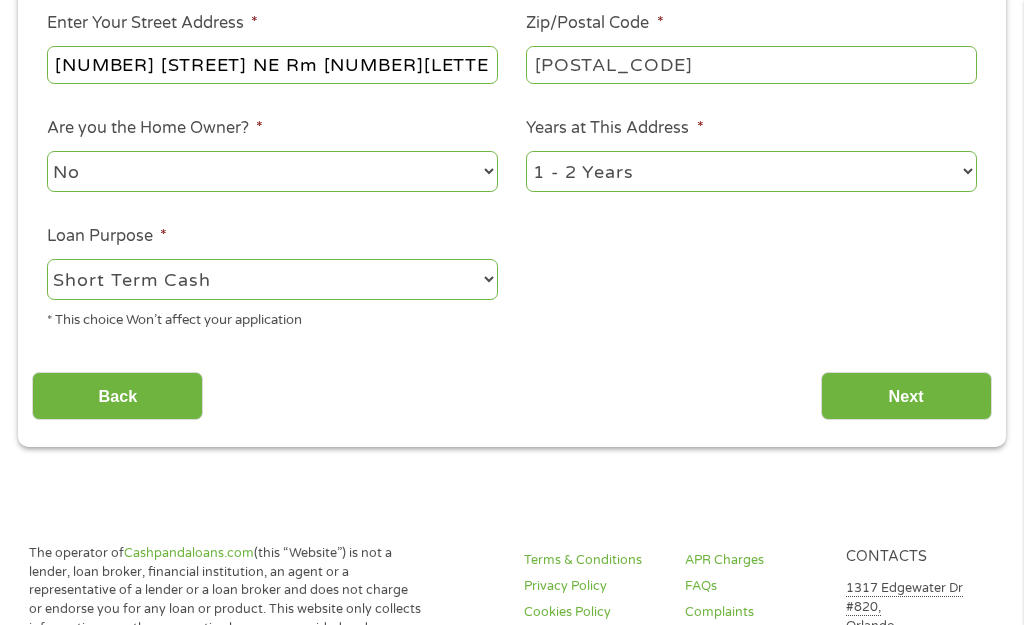 click on "--- Choose one --- Pay Bills Debt Consolidation Home Improvement Major Purchase Car Loan Short Term Cash Medical Expenses Other" at bounding box center (272, 279) 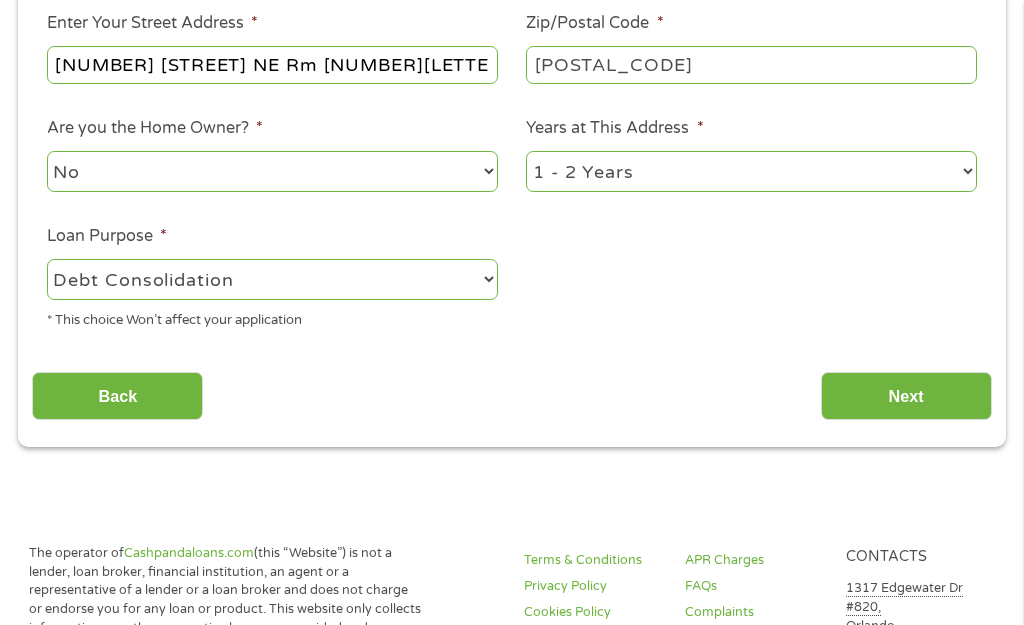 click on "--- Choose one --- Pay Bills Debt Consolidation Home Improvement Major Purchase Car Loan Short Term Cash Medical Expenses Other" at bounding box center (272, 279) 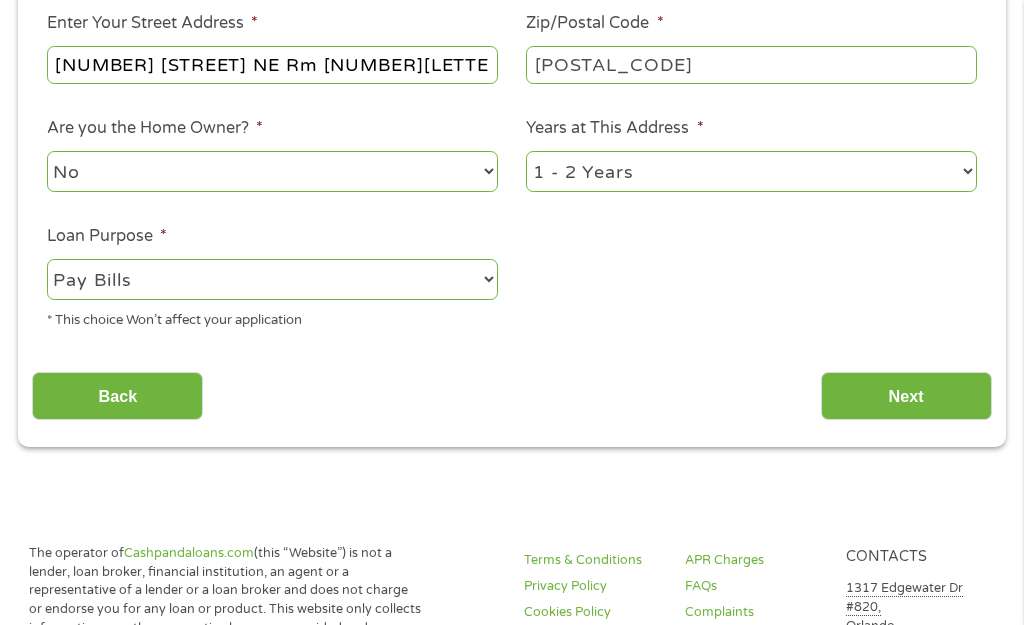 click on "Next" at bounding box center [906, 396] 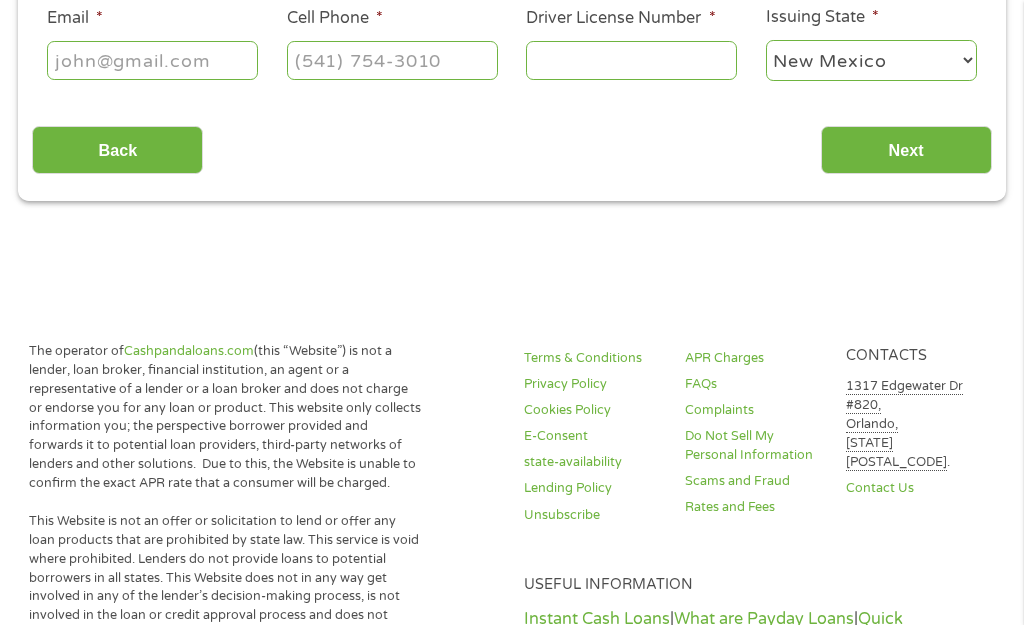 scroll, scrollTop: 8, scrollLeft: 8, axis: both 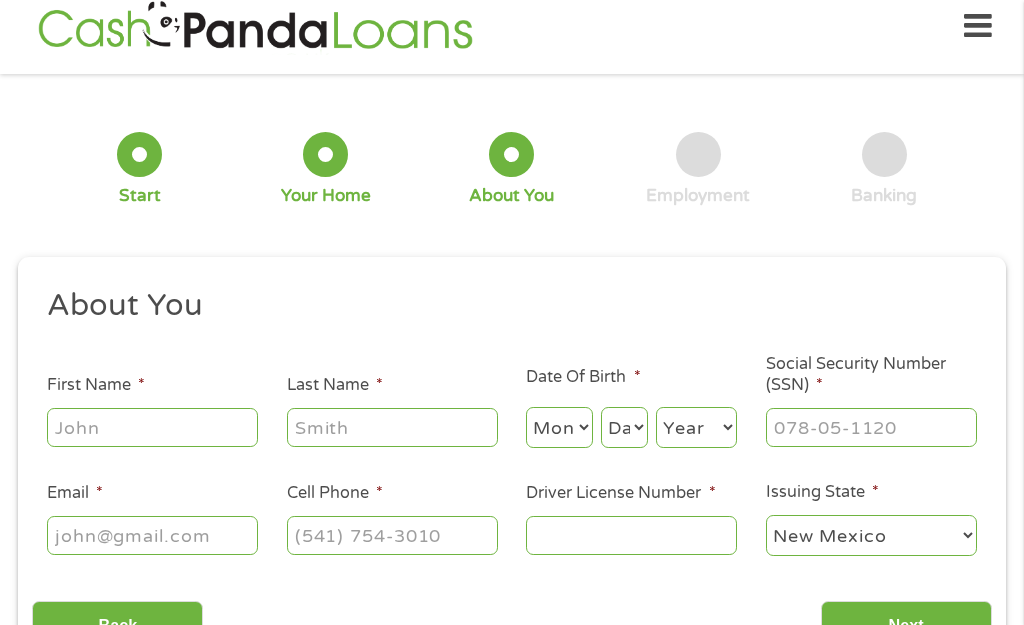 click on "First Name *" at bounding box center (152, 427) 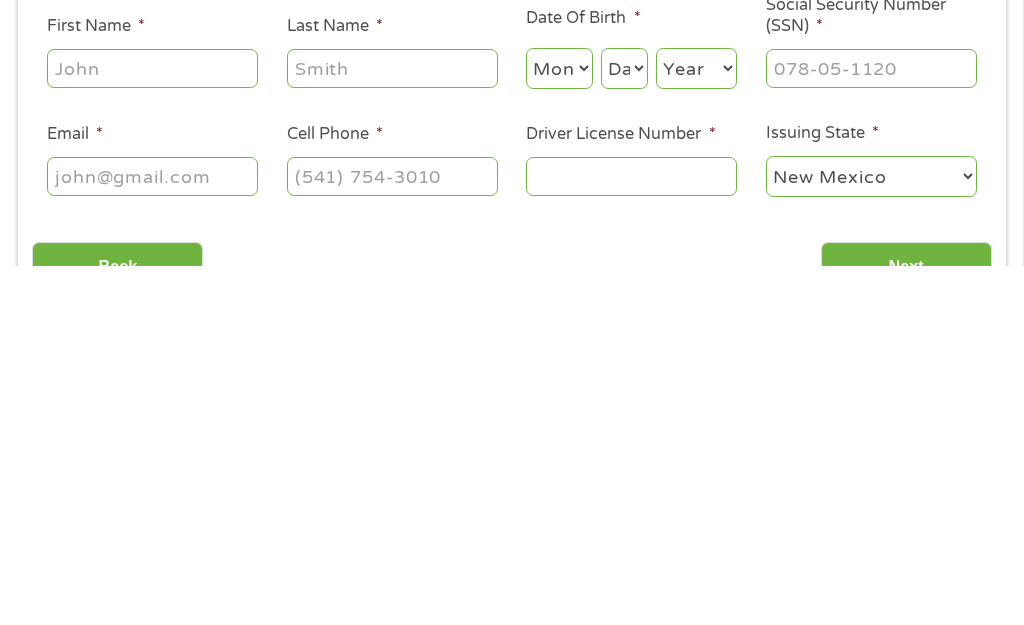 type on "[FIRST]" 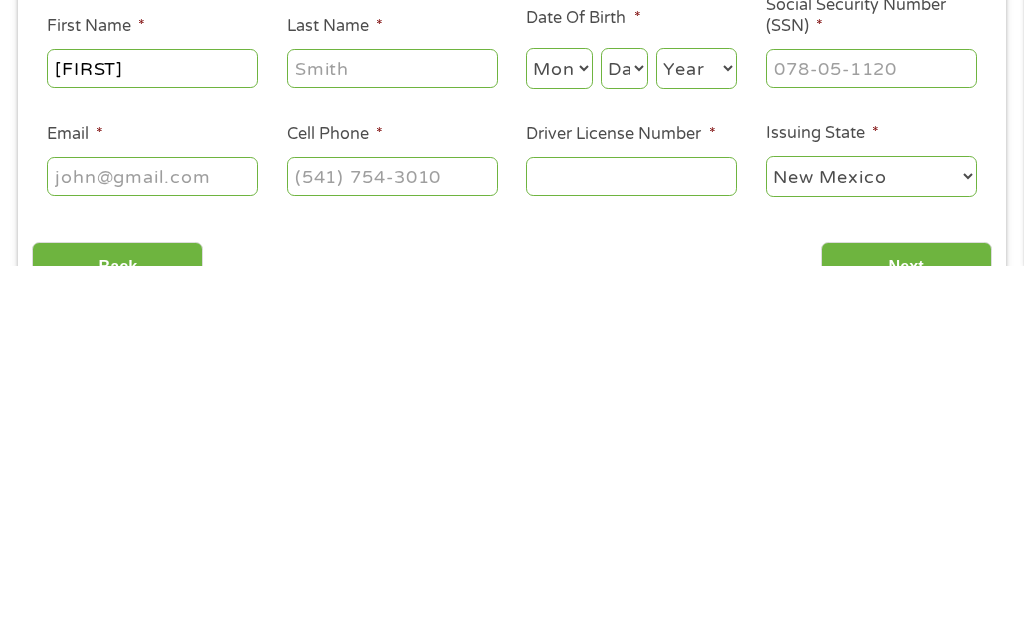 type on "[LAST]" 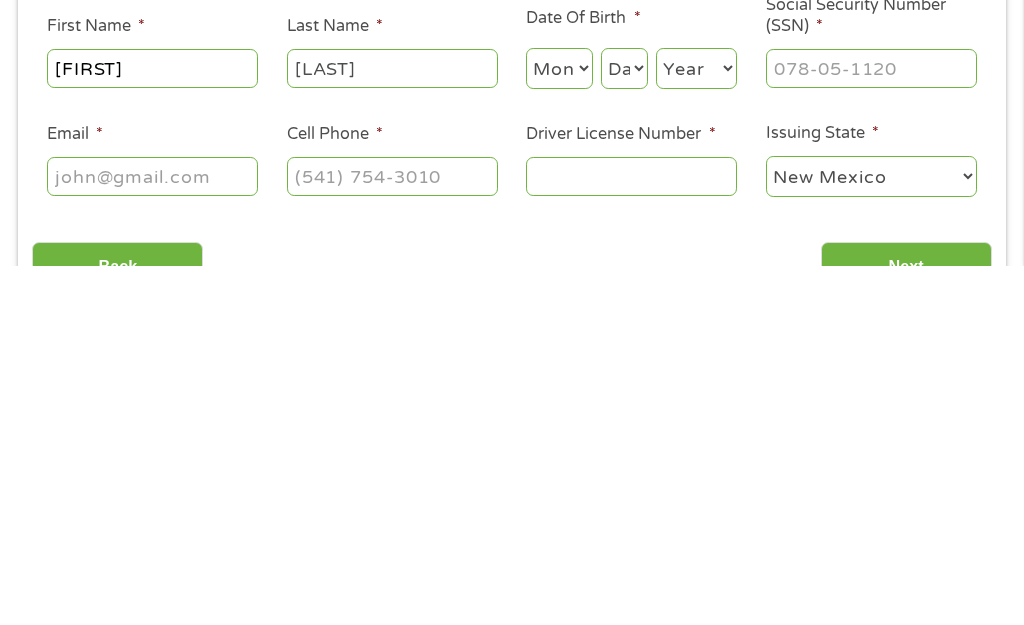type on "enchantedlori@[EXAMPLE.COM]" 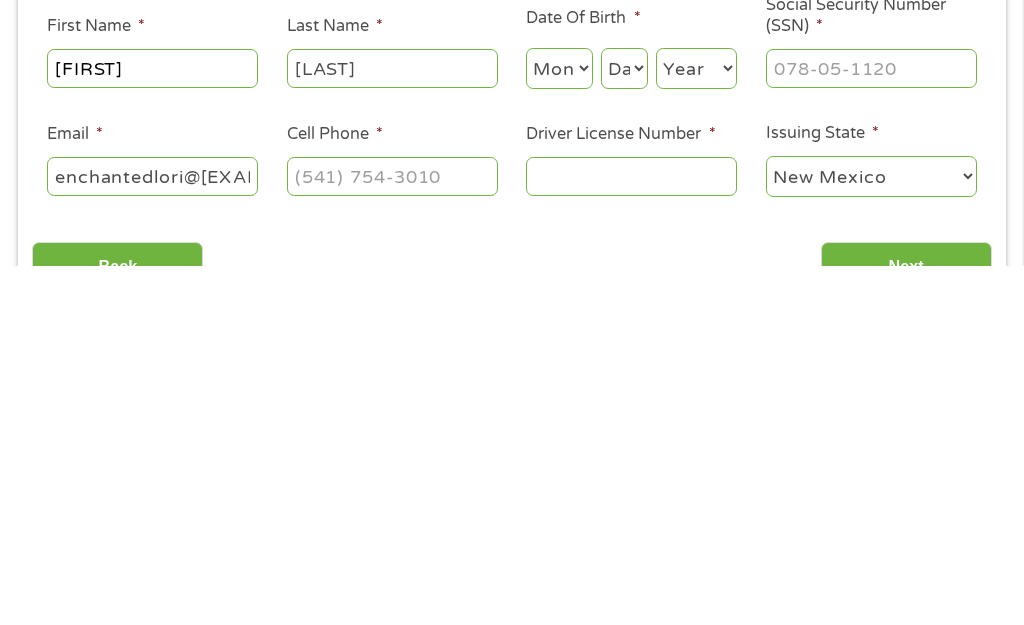 scroll, scrollTop: 380, scrollLeft: 0, axis: vertical 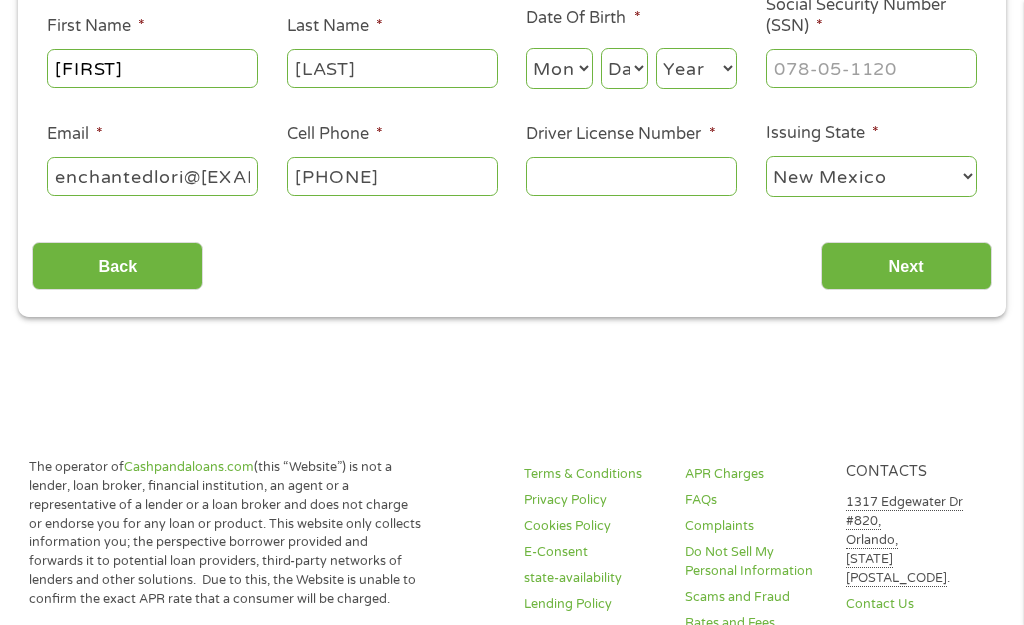 type on "([PHONE])" 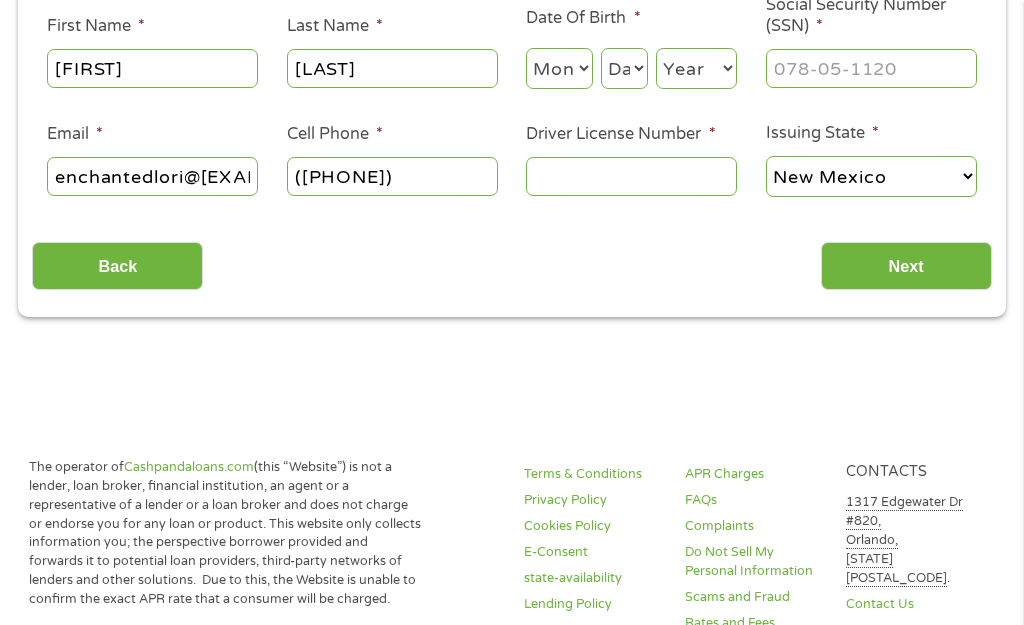 click on "About You This field is hidden when viewing the form Title * --- Choose one --- Mr Ms Mrs Miss First Name * [FIRST] Last Name * [LAST] Date Of Birth * Month Month 1 2 3 4 5 6 7 8 9 10 11 12 Day Day 1 2 3 4 5 6 7 8 9 10 11 12 13 14 15 16 17 18 19 20 21 22 23 24 25 26 27 28 29 30 31 Year Year 2007 2006 2005 2004 2003 2002 2001 2000 1999 1998 1997 1996 1995 1994 1993 1992 1991 1990 1989 1988 1987 1986 1985 1984 1983 1982 1981 1980 1979 1978 1977 1976 1975 1974 1973 1972 1971 1970 1969 1968 1967 1966 1965 1964 1963 1962 1961 1960 1959 1958 1957 1956 1955 1954 1953 1952 1951 1950 1949 1948 1947 1946 1945 1944 1943 1942 1941 1940 1939 1938 1937 1936 1935 1934 1933 1932 1931 1930 1929 1928 1927 1926 1925 1924 1923 1922 1921 1920 Social Security Number (SSN) * Email *
enchantedlori@[EXAMPLE.COM]
Cell Phone * ([PHONE])
Driver License Number * Issuing State * Alabama Alaska Arizona Arkansas California Colorado Connecticut District of Columbia Florida" at bounding box center [511, 71] 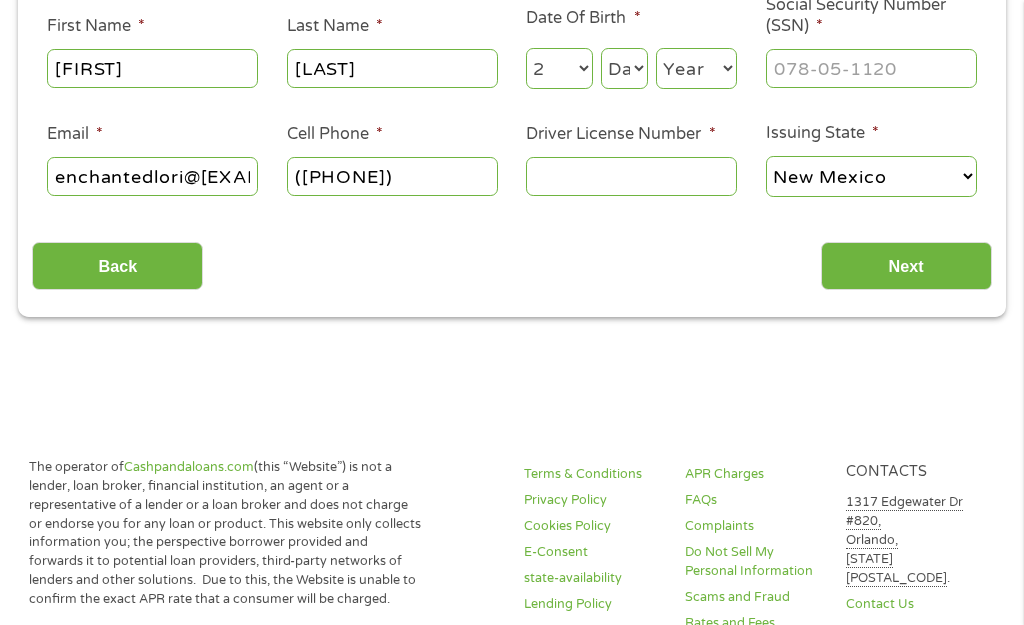 click on "Month 1 2 3 4 5 6 7 8 9 10 11 12" at bounding box center [559, 68] 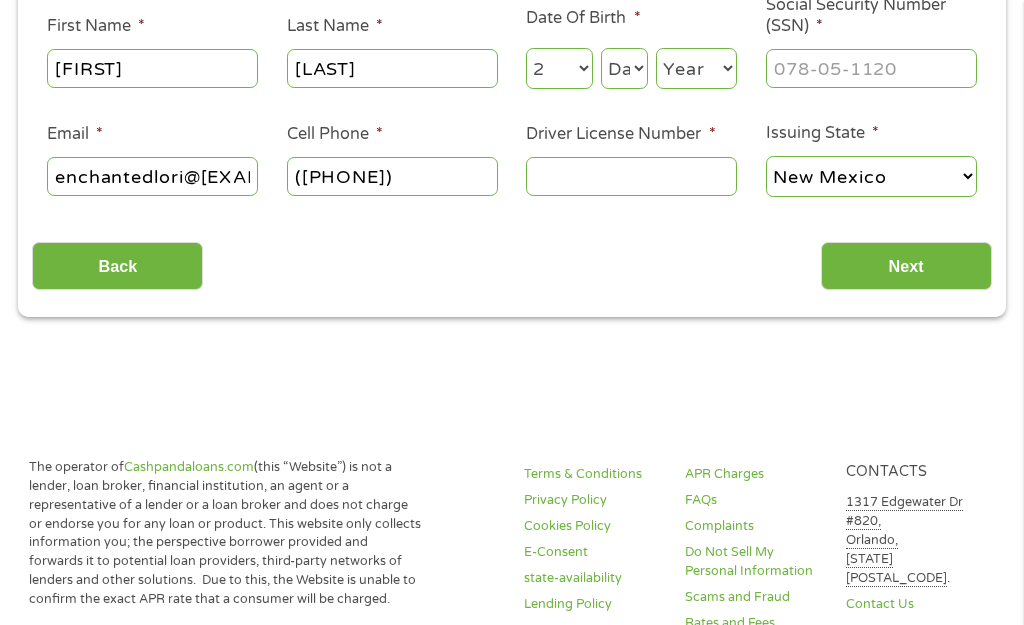 select on "11" 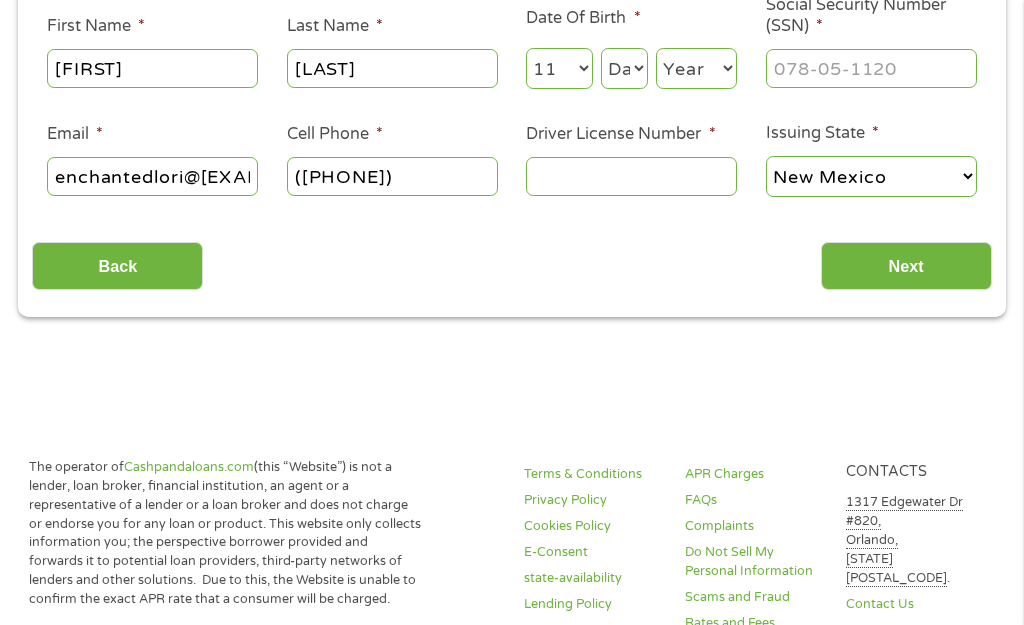 click on "Day 1 2 3 4 5 6 7 8 9 10 11 12 13 14 15 16 17 18 19 20 21 22 23 24 25 26 27 28 29 30 31" at bounding box center (624, 68) 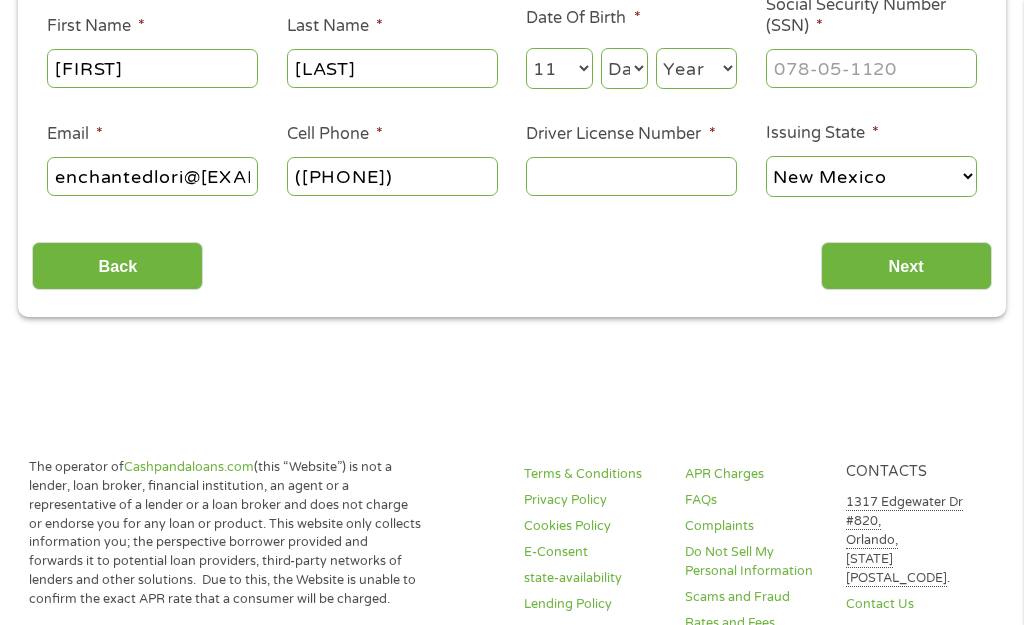 select on "8" 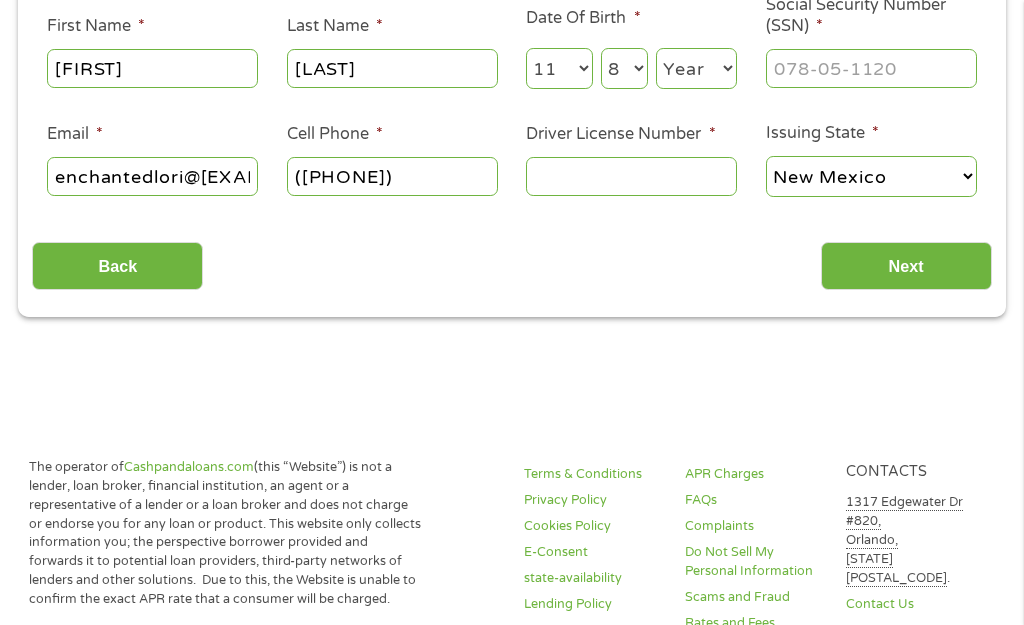 click on "Day 1 2 3 4 5 6 7 8 9 10 11 12 13 14 15 16 17 18 19 20 21 22 23 24 25 26 27 28 29 30 31" at bounding box center [624, 68] 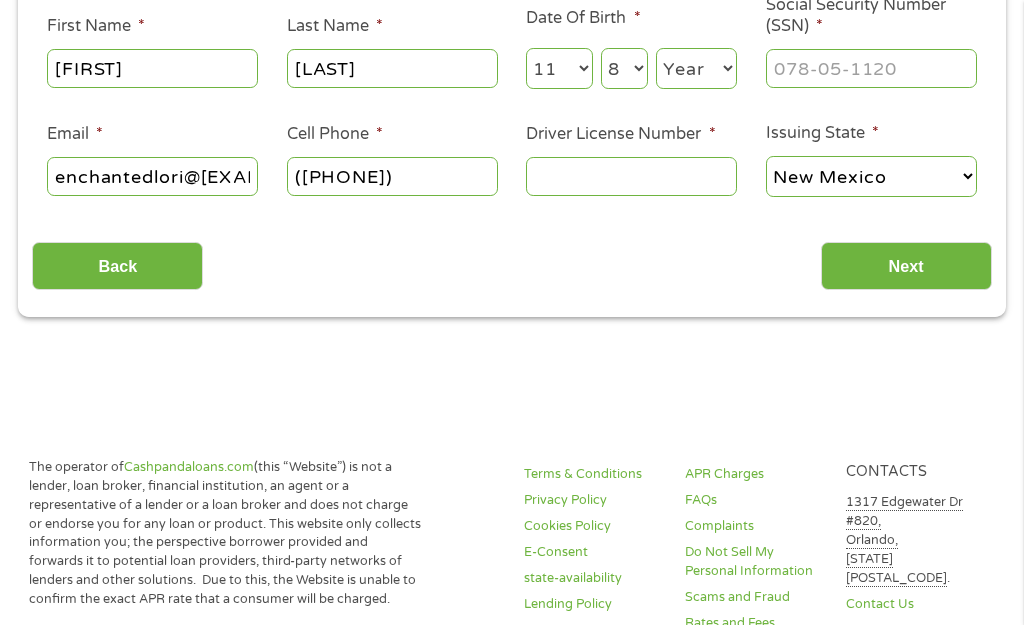 click on "Year 2007 2006 2005 2004 2003 2002 2001 2000 1999 1998 1997 1996 1995 1994 1993 1992 1991 1990 1989 1988 1987 1986 1985 1984 1983 1982 1981 1980 1979 1978 1977 1976 1975 1974 1973 1972 1971 1970 1969 1968 1967 1966 1965 1964 1963 1962 1961 1960 1959 1958 1957 1956 1955 1954 1953 1952 1951 1950 1949 1948 1947 1946 1945 1944 1943 1942 1941 1940 1939 1938 1937 1936 1935 1934 1933 1932 1931 1930 1929 1928 1927 1926 1925 1924 1923 1922 1921 1920" at bounding box center (696, 68) 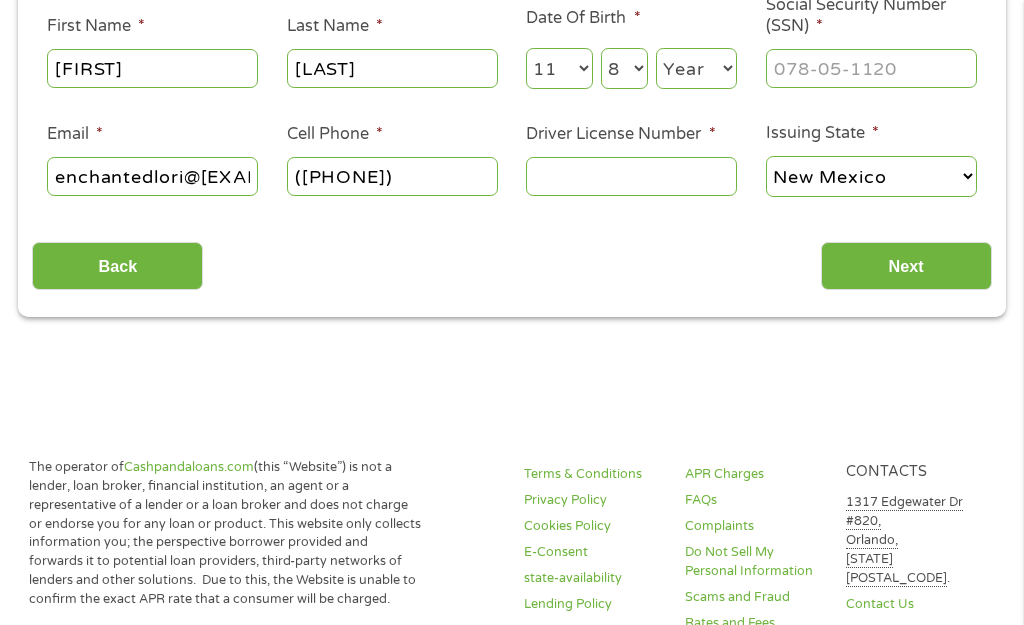 select on "1961" 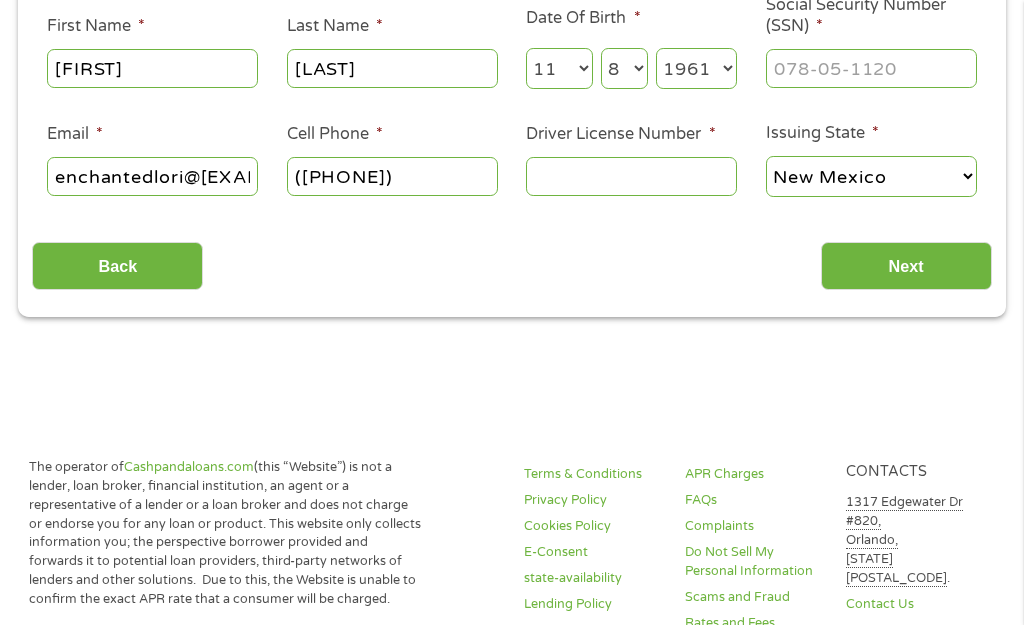 click on "Year 2007 2006 2005 2004 2003 2002 2001 2000 1999 1998 1997 1996 1995 1994 1993 1992 1991 1990 1989 1988 1987 1986 1985 1984 1983 1982 1981 1980 1979 1978 1977 1976 1975 1974 1973 1972 1971 1970 1969 1968 1967 1966 1965 1964 1963 1962 1961 1960 1959 1958 1957 1956 1955 1954 1953 1952 1951 1950 1949 1948 1947 1946 1945 1944 1943 1942 1941 1940 1939 1938 1937 1936 1935 1934 1933 1932 1931 1930 1929 1928 1927 1926 1925 1924 1923 1922 1921 1920" at bounding box center [696, 68] 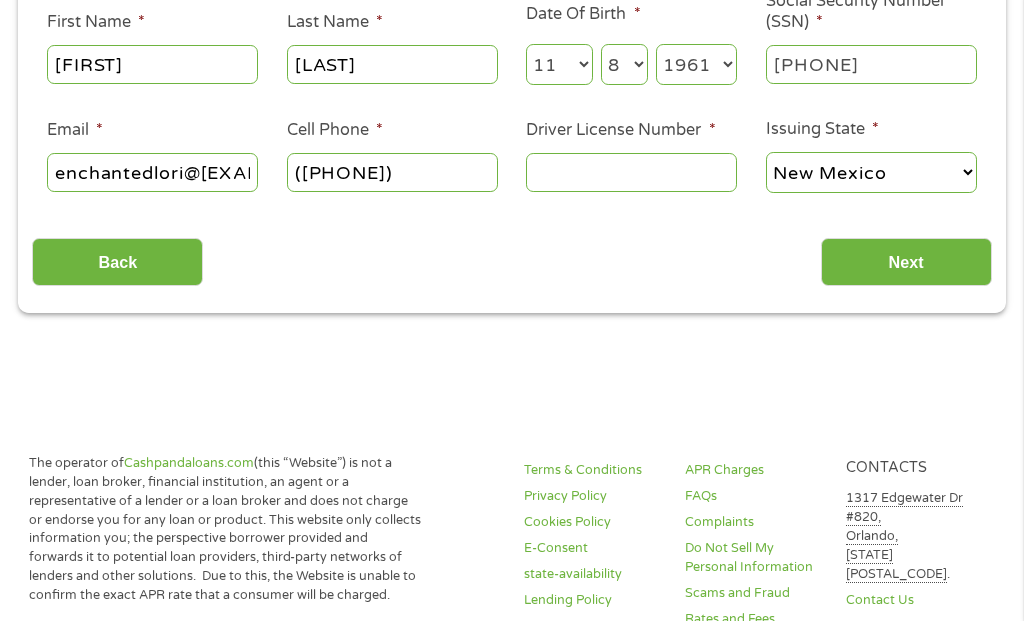 type on "[PHONE]" 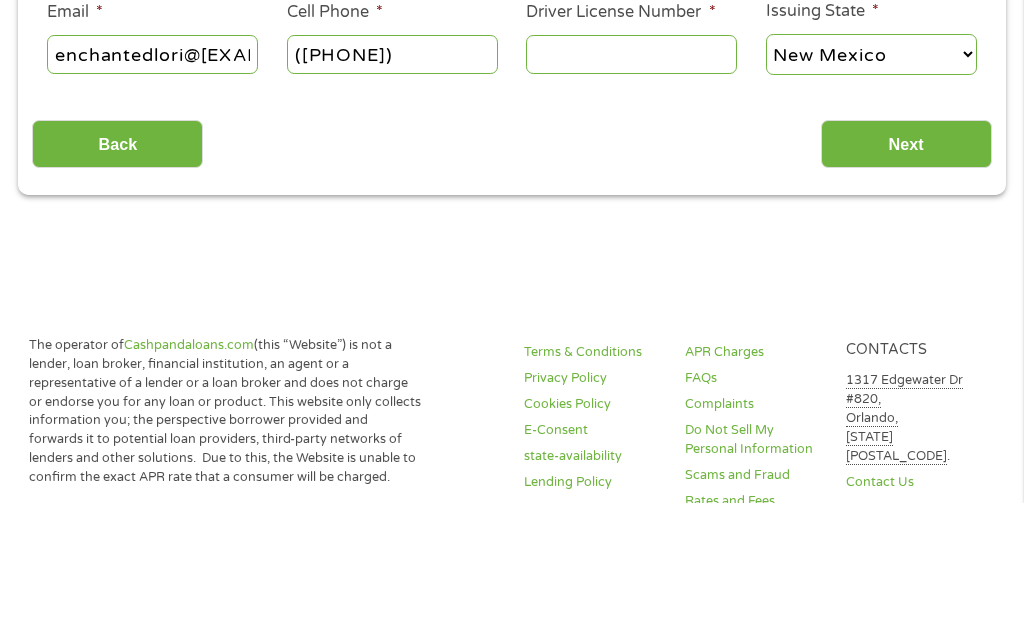 click on "Driver License Number *" at bounding box center [631, 176] 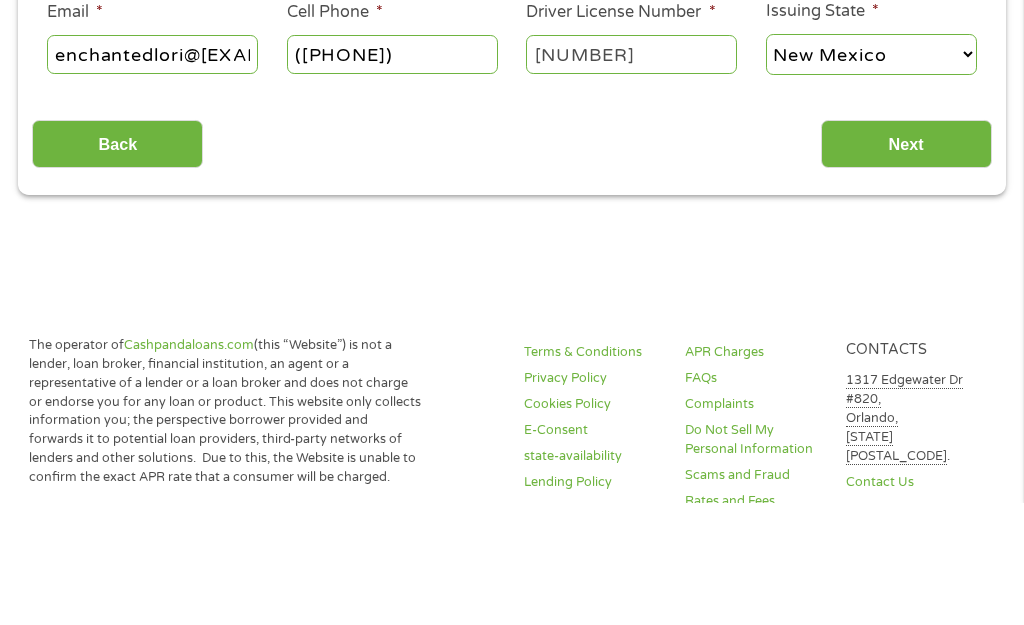 type on "[NUMBER]" 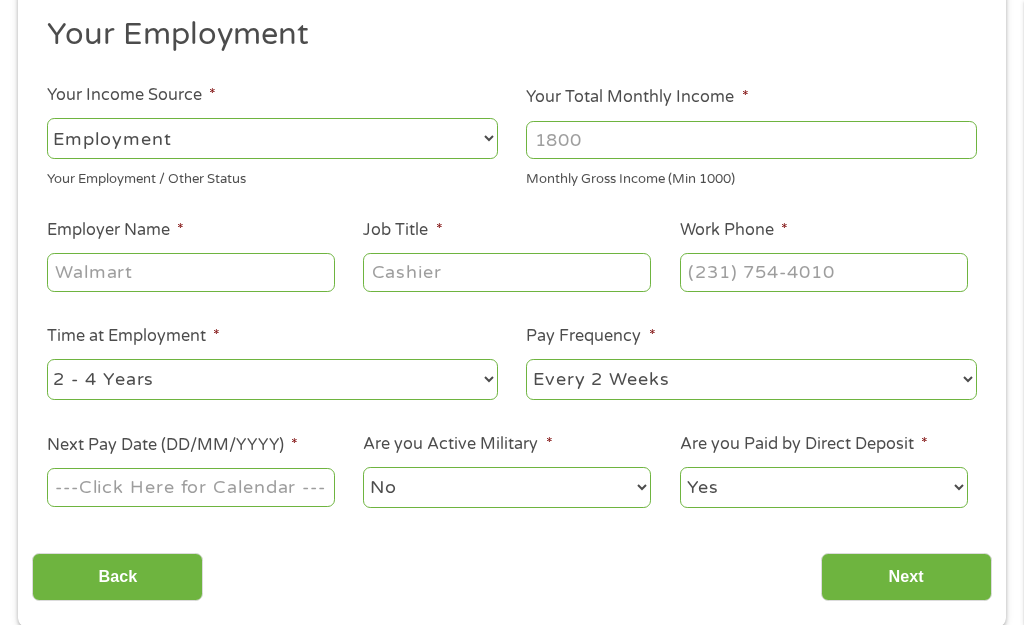 scroll, scrollTop: 8, scrollLeft: 8, axis: both 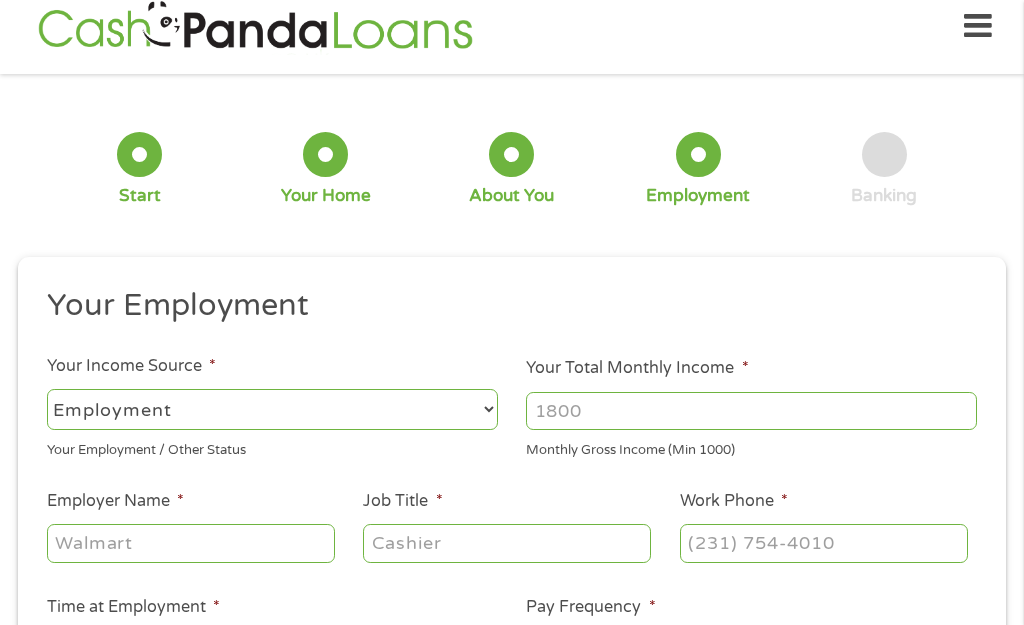 click on "Employer Name *" at bounding box center (191, 543) 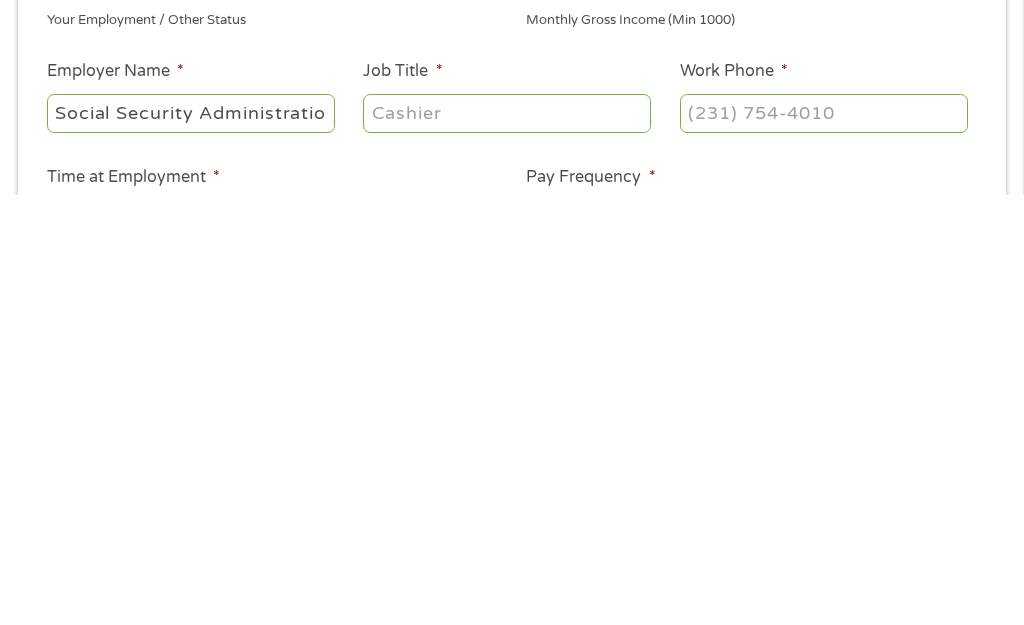type on "Social Security Administration" 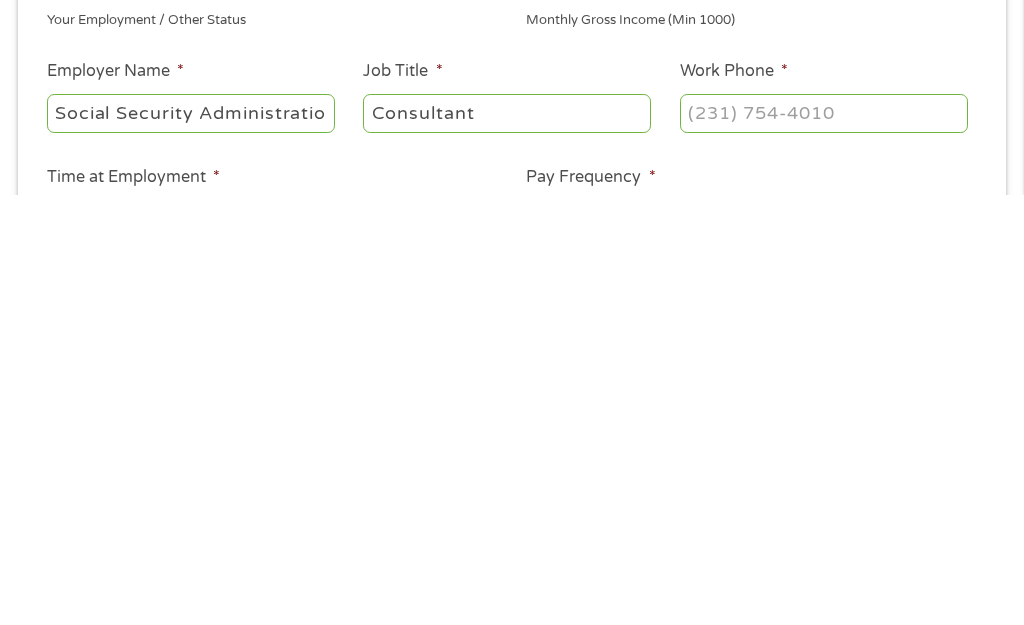 type on "Consultant" 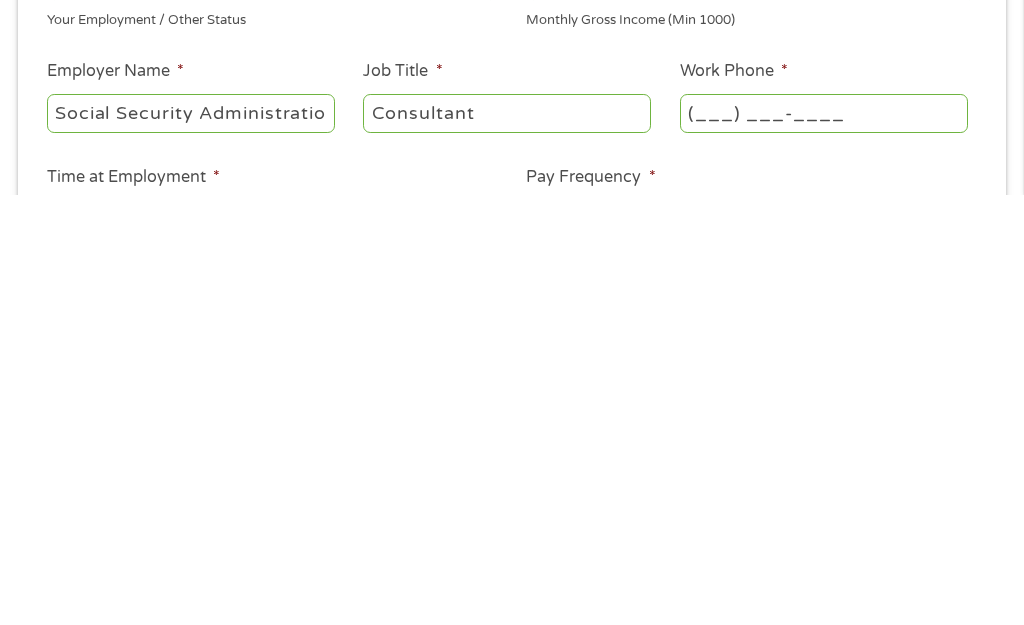 type on "(8__) ___-____" 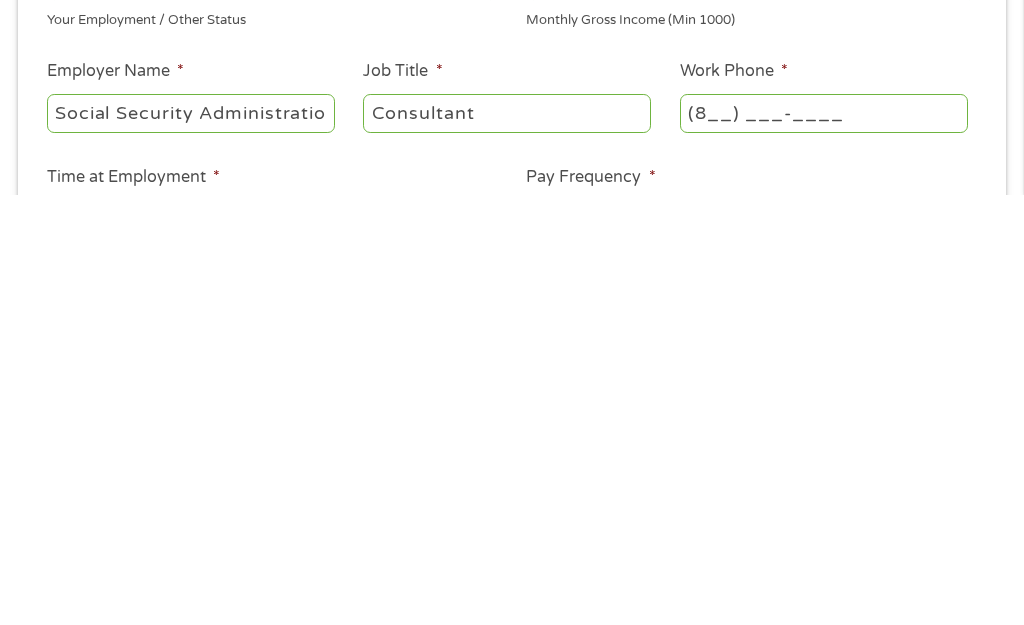 type 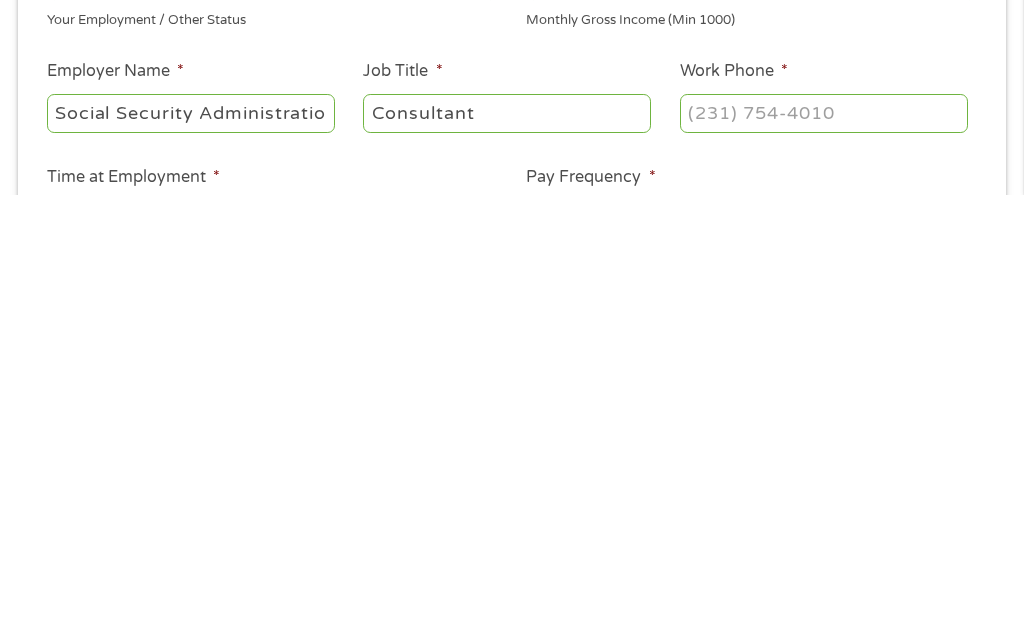 scroll, scrollTop: 451, scrollLeft: 0, axis: vertical 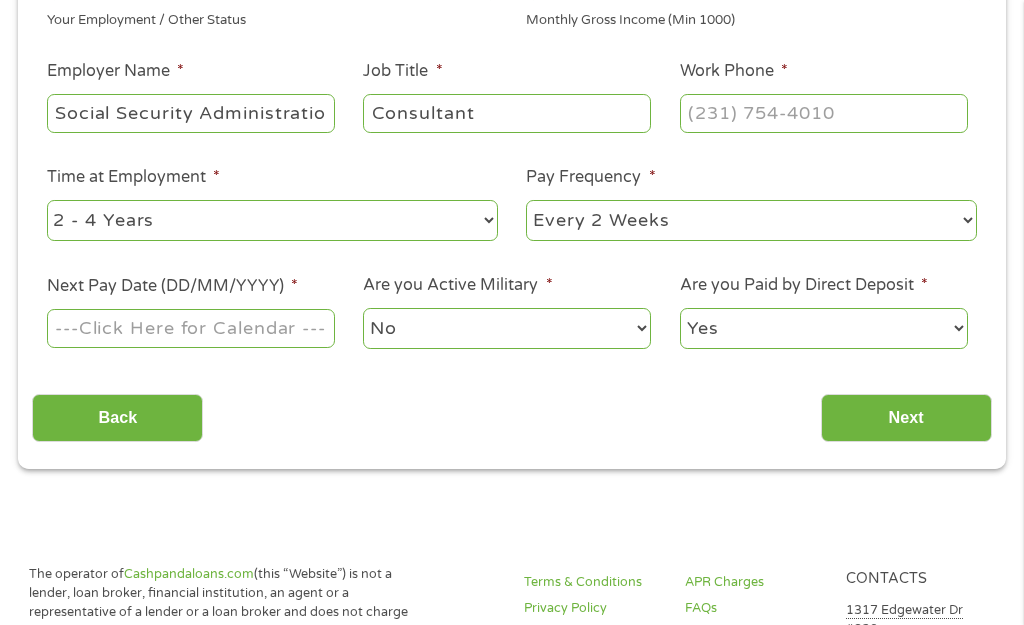 click on "Next" at bounding box center [906, 418] 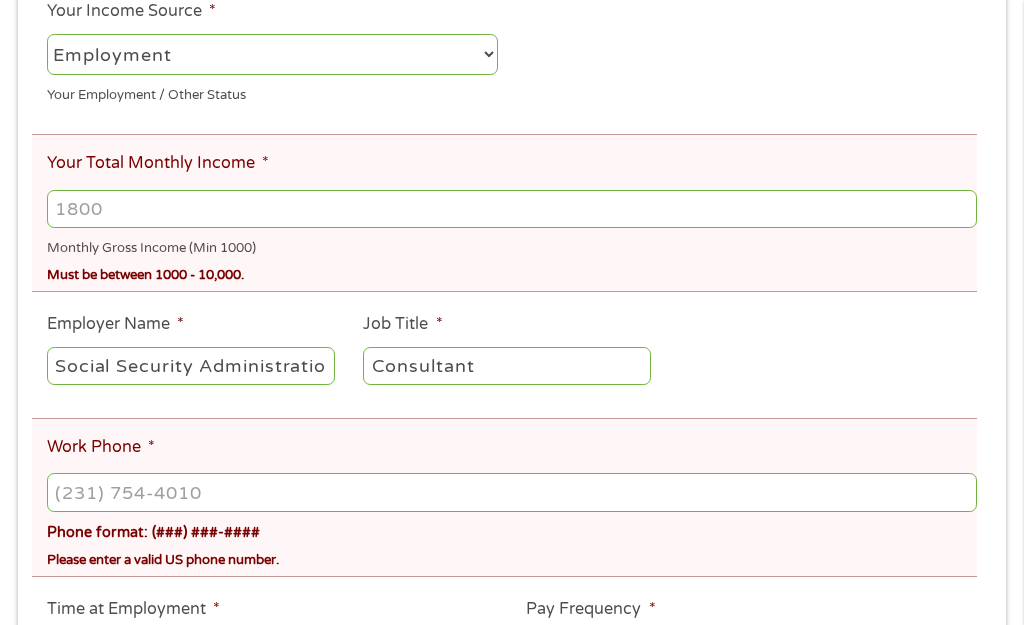 scroll, scrollTop: 8, scrollLeft: 8, axis: both 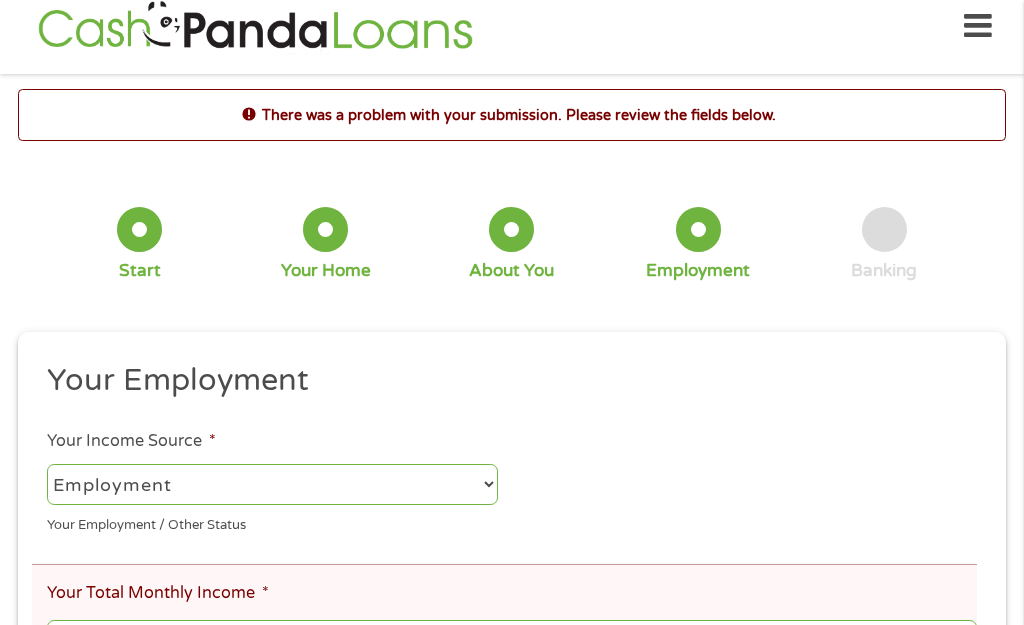 click on "Your Total Monthly Income *" at bounding box center [512, 639] 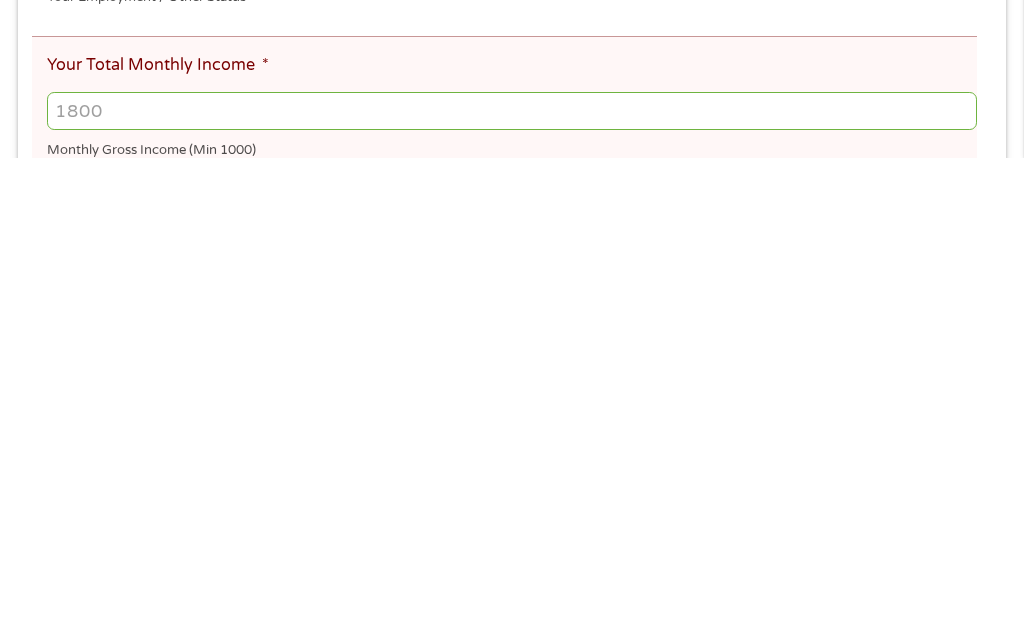 click on "Your Total Monthly Income *" at bounding box center [512, 578] 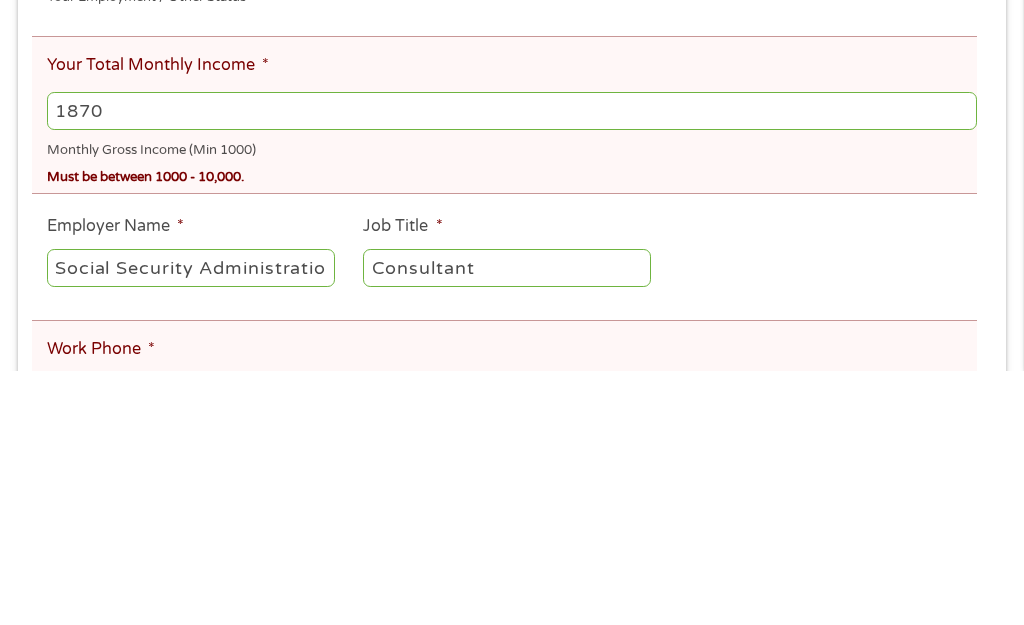 scroll, scrollTop: 295, scrollLeft: 0, axis: vertical 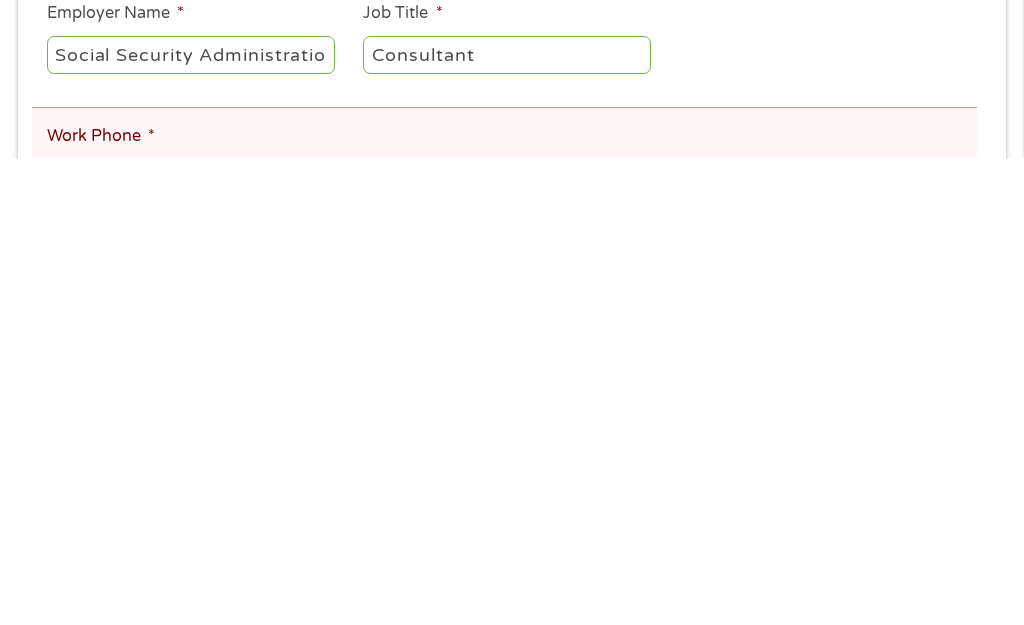 type on "1870" 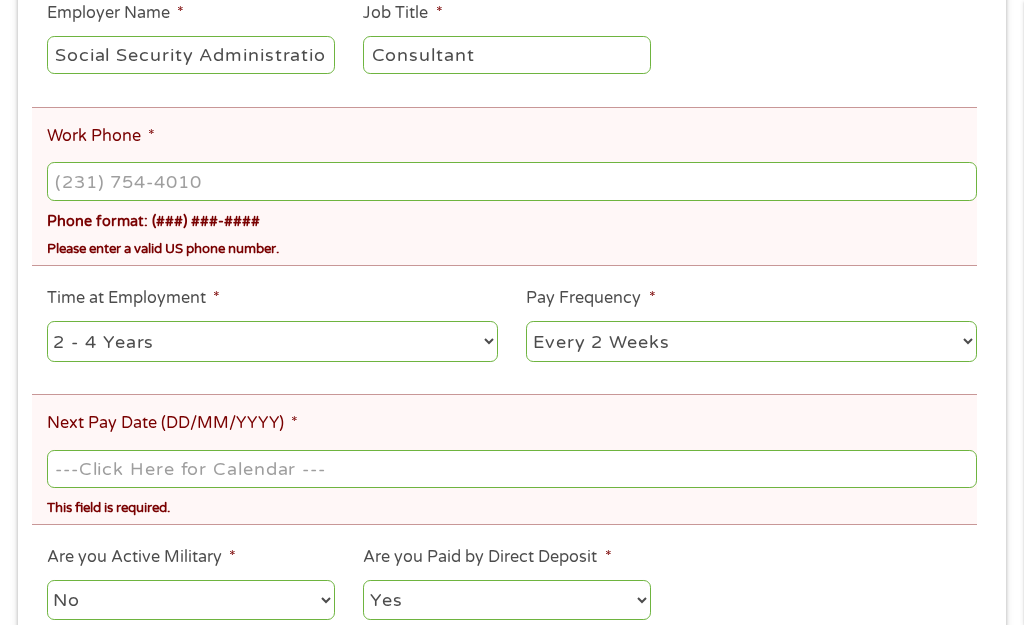 click on "Work Phone *" at bounding box center [512, 181] 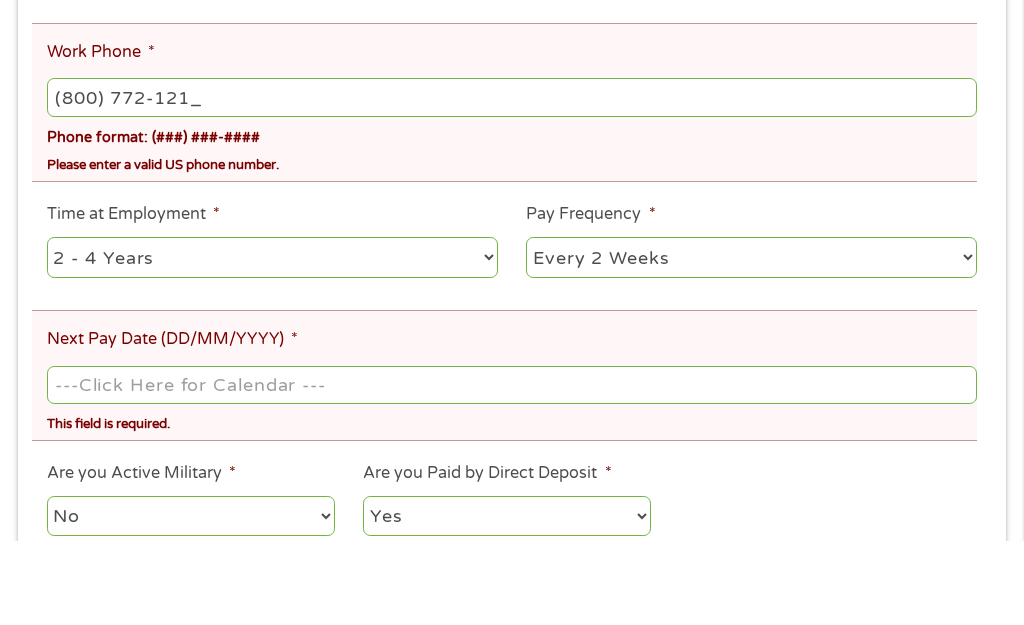 type on "(800) 772-1213" 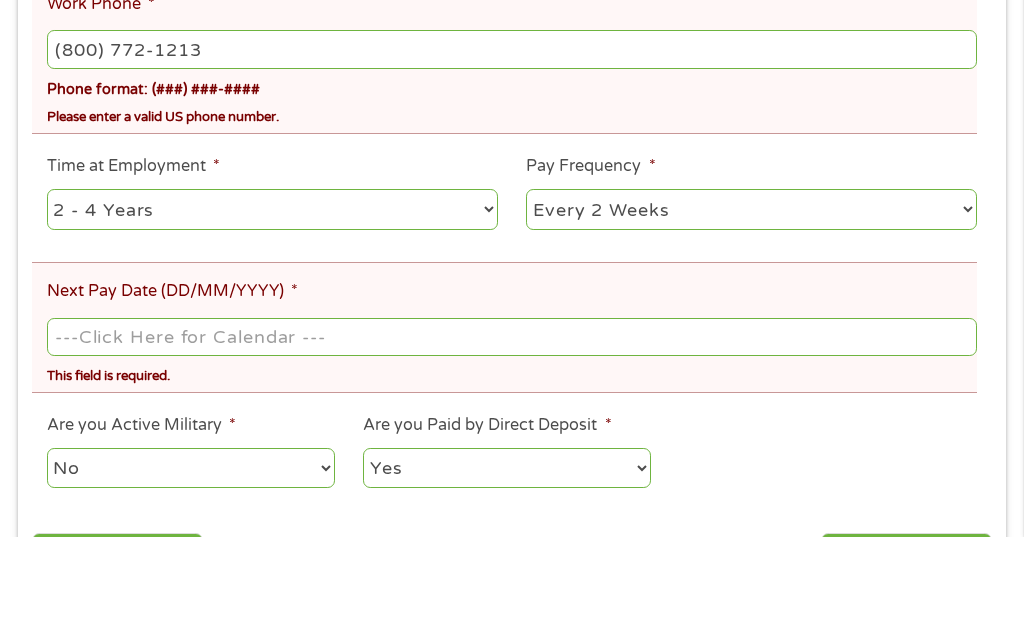 scroll, scrollTop: 822, scrollLeft: 0, axis: vertical 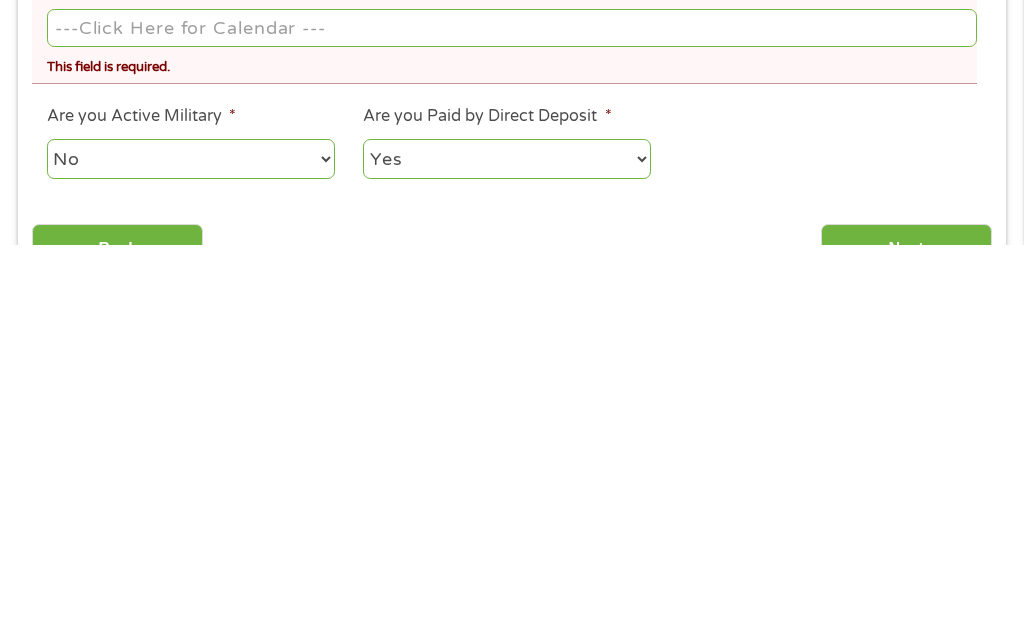 click on "Next Pay Date (DD/MM/YYYY) *" at bounding box center [512, 409] 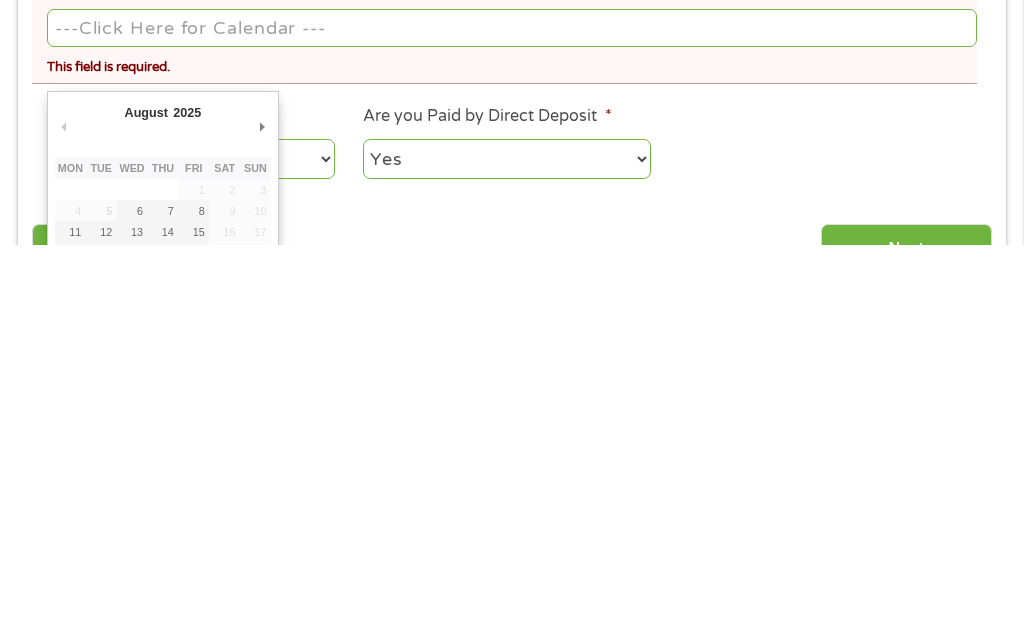 scroll, scrollTop: 1203, scrollLeft: 0, axis: vertical 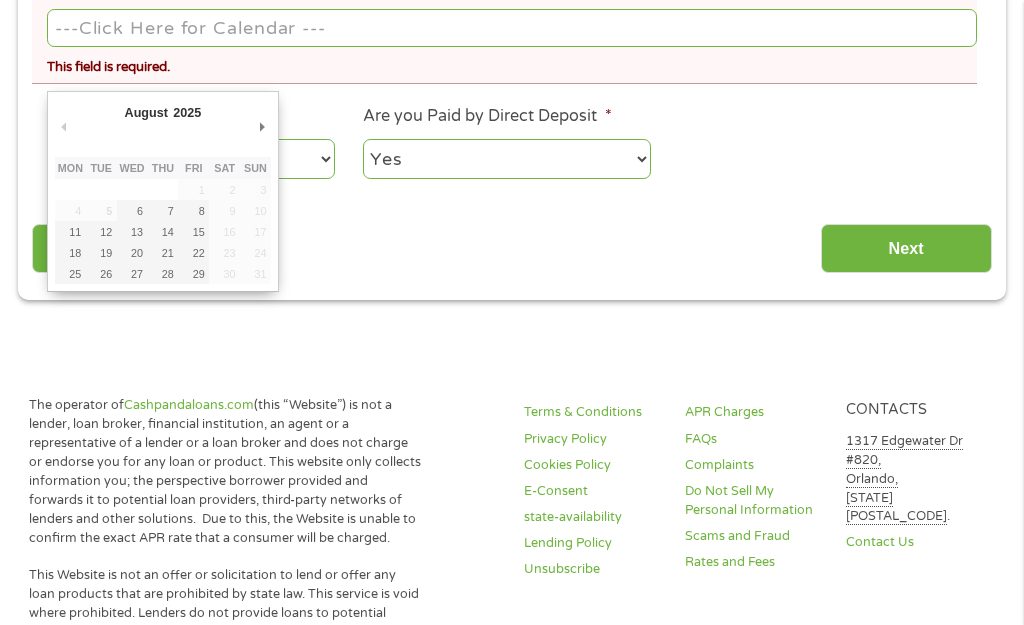 type on "[DATE]" 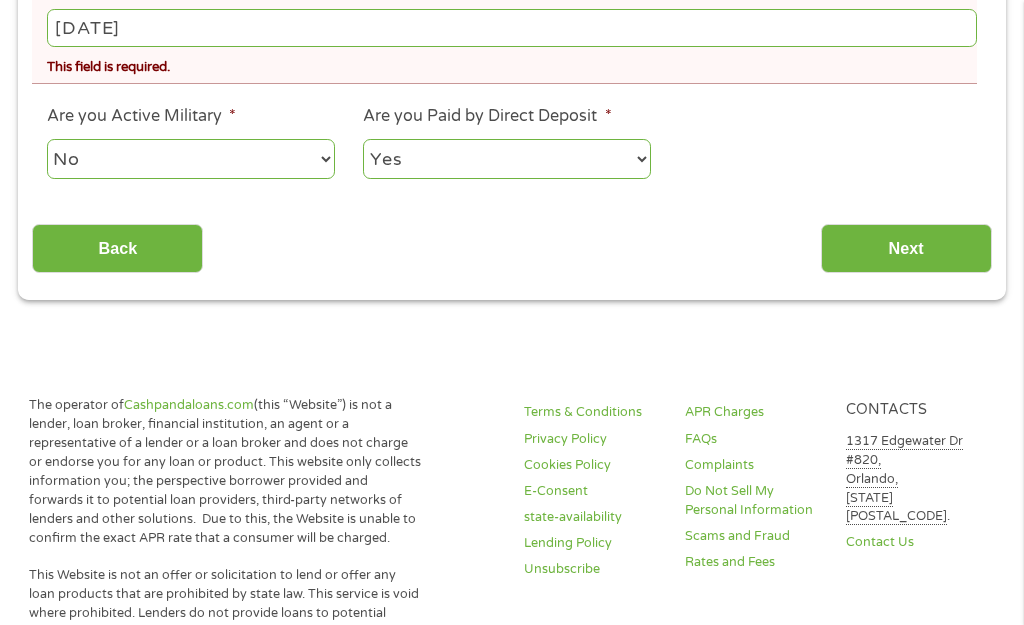 click on "Your Employment Your Income Source * --- Choose one --- Employment Self Employed Benefits Your Employment / Other Status Your Total Monthly Income * 1870 Monthly Gross Income (Min 1000) Must be between 1000 - 10,000. This field is hidden when viewing the form Other Income * 0 Pension, Spouse & any Other Income Employer Name * Social Security Administration Job Title * Consultant Work Phone * (800) 772-1213 Phone format: (###) ###-#### Please enter a valid US phone number. Time at Employment * --- Choose one --- 1 Year or less 1 - 2 Years 2 - 4 Years Over 4 Years Pay Frequency * --- Choose one --- Every 2 Weeks Every Week Monthly Semi-Monthly Next Pay Date (DD/MM/YYYY) * 22/08/2025 This field is required. Are you Active Military * No Yes Are you Paid by Direct Deposit * Yes No" at bounding box center [511, -312] 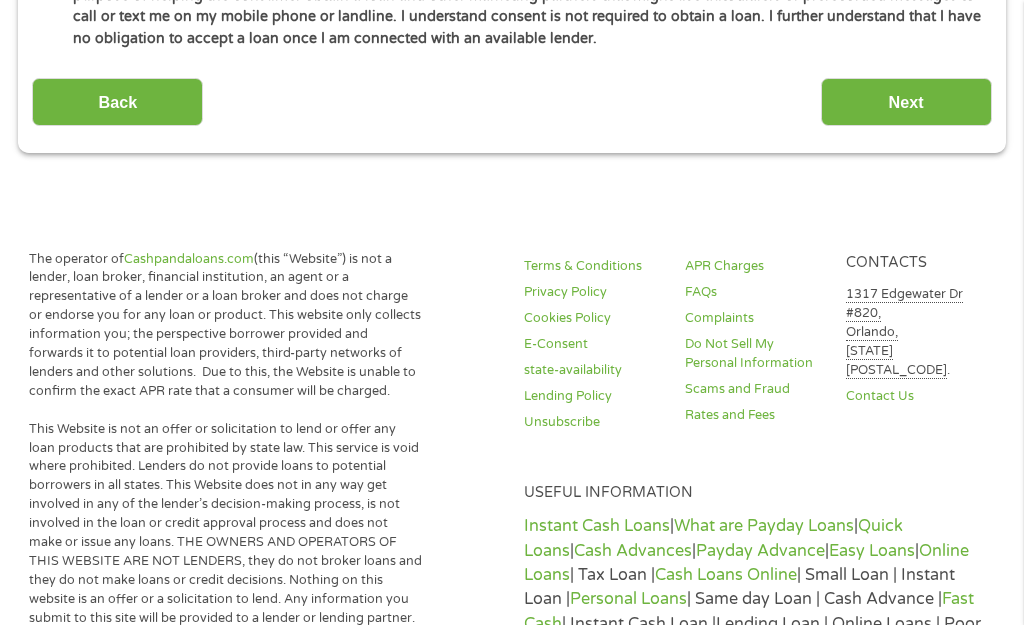 scroll, scrollTop: 301, scrollLeft: 0, axis: vertical 